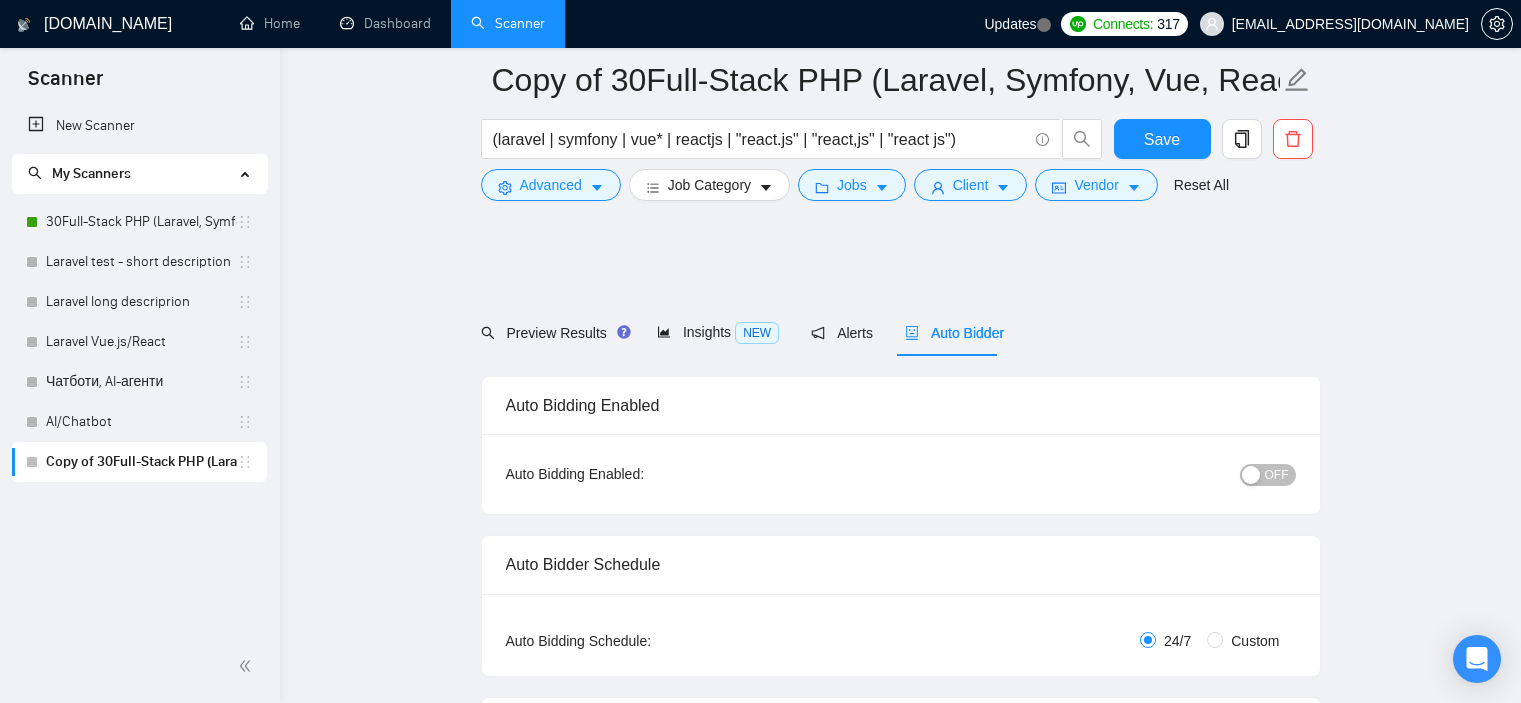scroll, scrollTop: 1762, scrollLeft: 0, axis: vertical 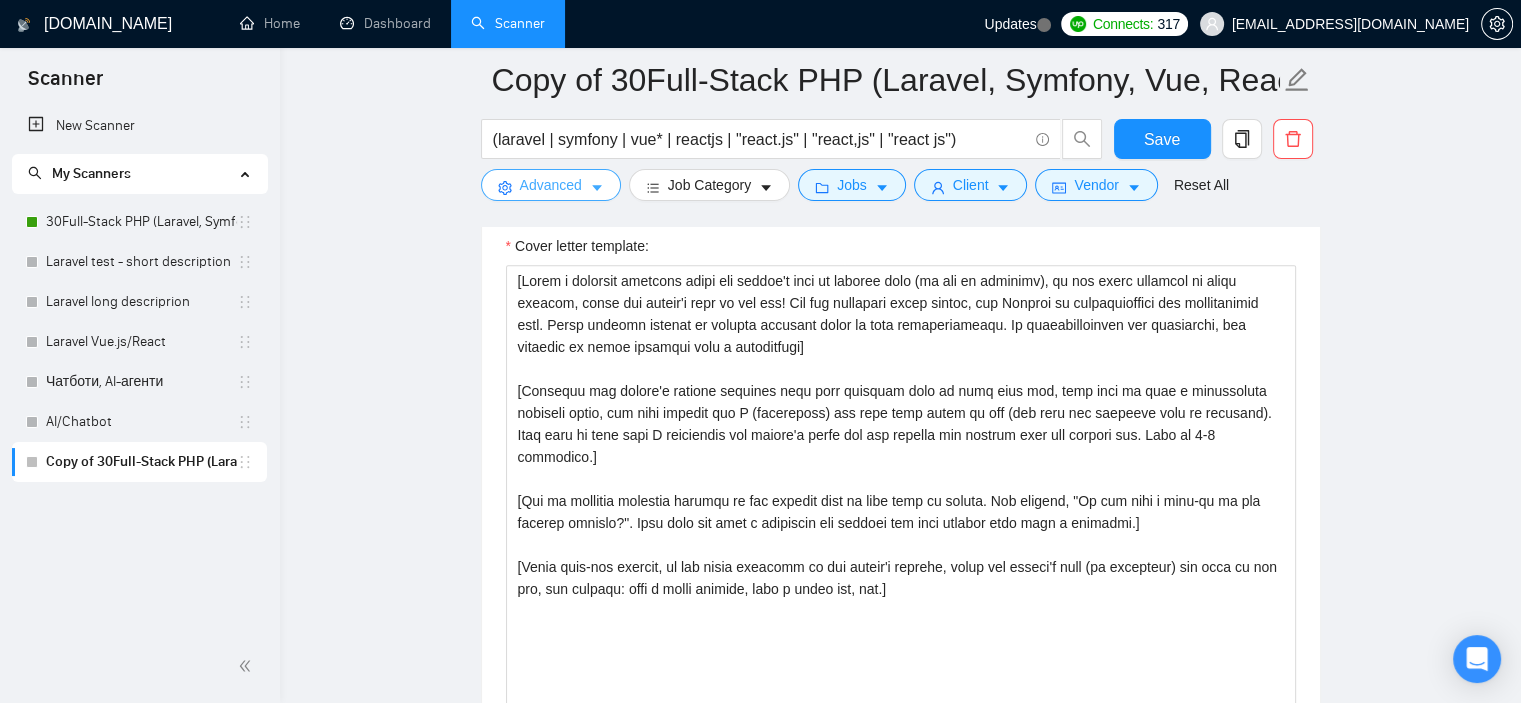 click on "Advanced" at bounding box center [551, 185] 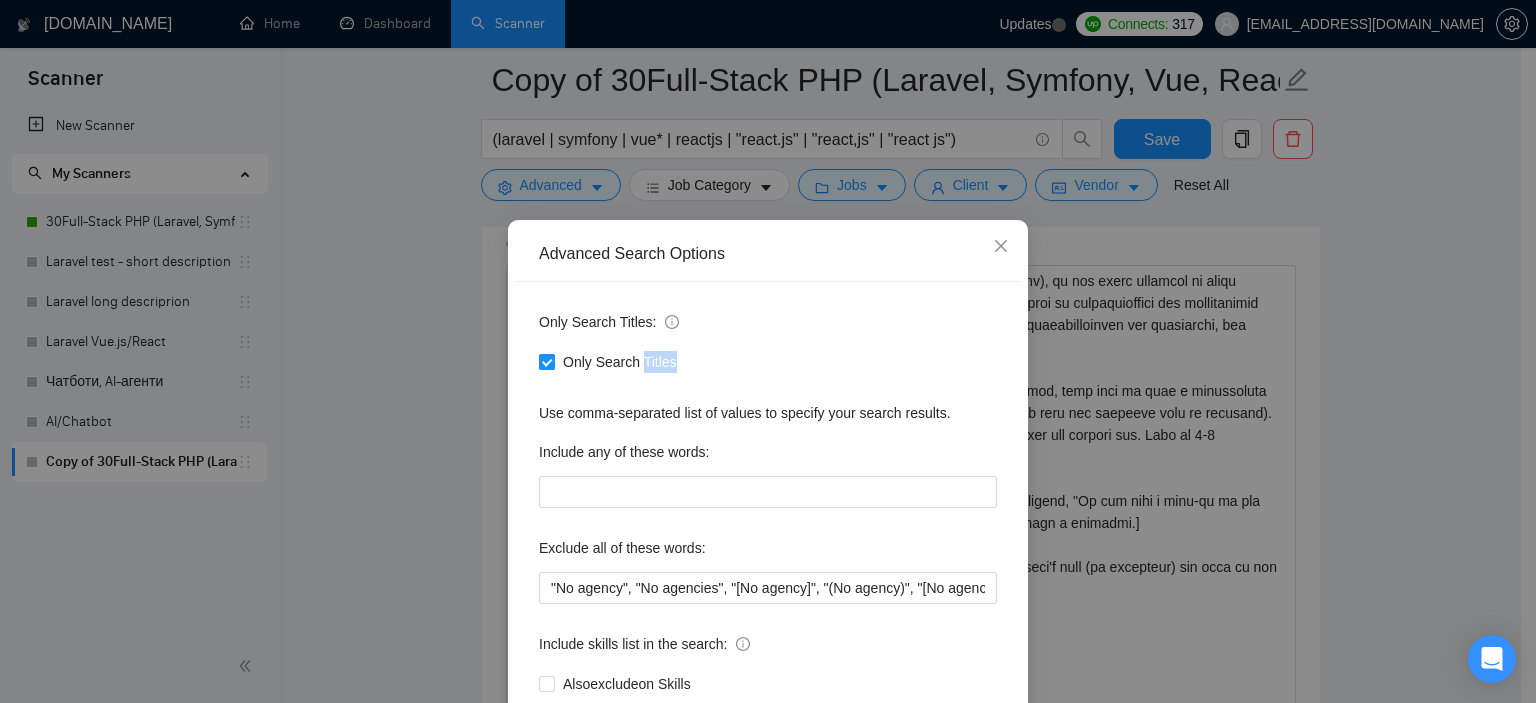 drag, startPoint x: 668, startPoint y: 368, endPoint x: 631, endPoint y: 367, distance: 37.01351 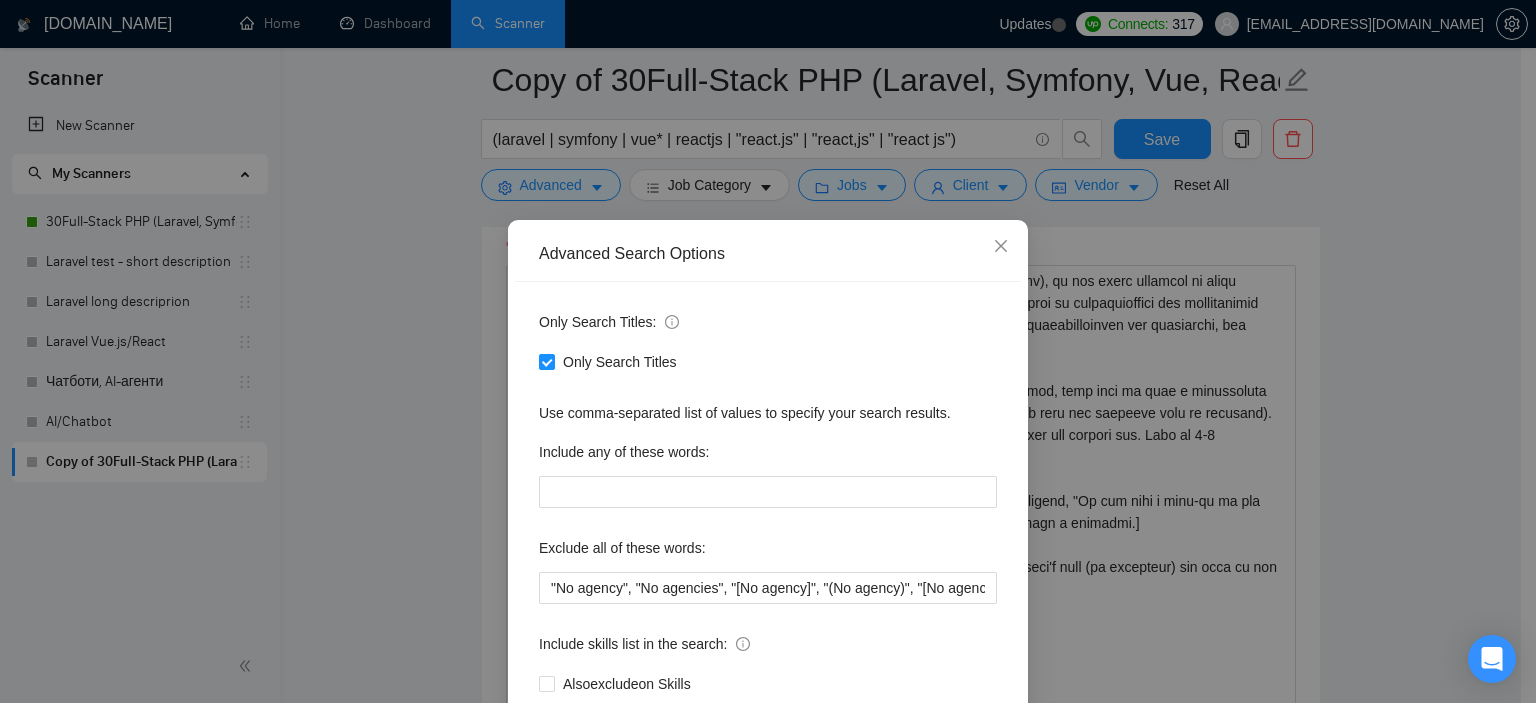 click on "Advanced Search Options Only Search Titles:   Only Search Titles Use comma-separated list of values to specify your search results. Include any of these words: Exclude all of these words: "No agency", "No agencies", "[No agency]", "(No agency)", "[No agencies]", "(No agencies)", "[No agency", "No agency]", "(No agency", "No agency)", "[No agencies", "No agencies]", "(No agencies", "No agencies)", "No-agency", "no-agencies", "no-agency -", "no agencies -", "no agency/", "no agencies/", "no-agency/", "no agencies/", "no agency.", "no agencies.", "no-agency.", "no agencies.", "no agency,", "no agencies,", "no-agency,", "no agencies,", "Freelancer only", "Freelancers only", "freelancer-only", "freelancers-only", "Individual only", "Individuals only", "Individual-only", "Individuals-only", "Independent only", "Independent-only", RN, "React Native", "ReactNative" Include skills list in the search:   Also  exclude  on Skills Reset OK" at bounding box center (768, 351) 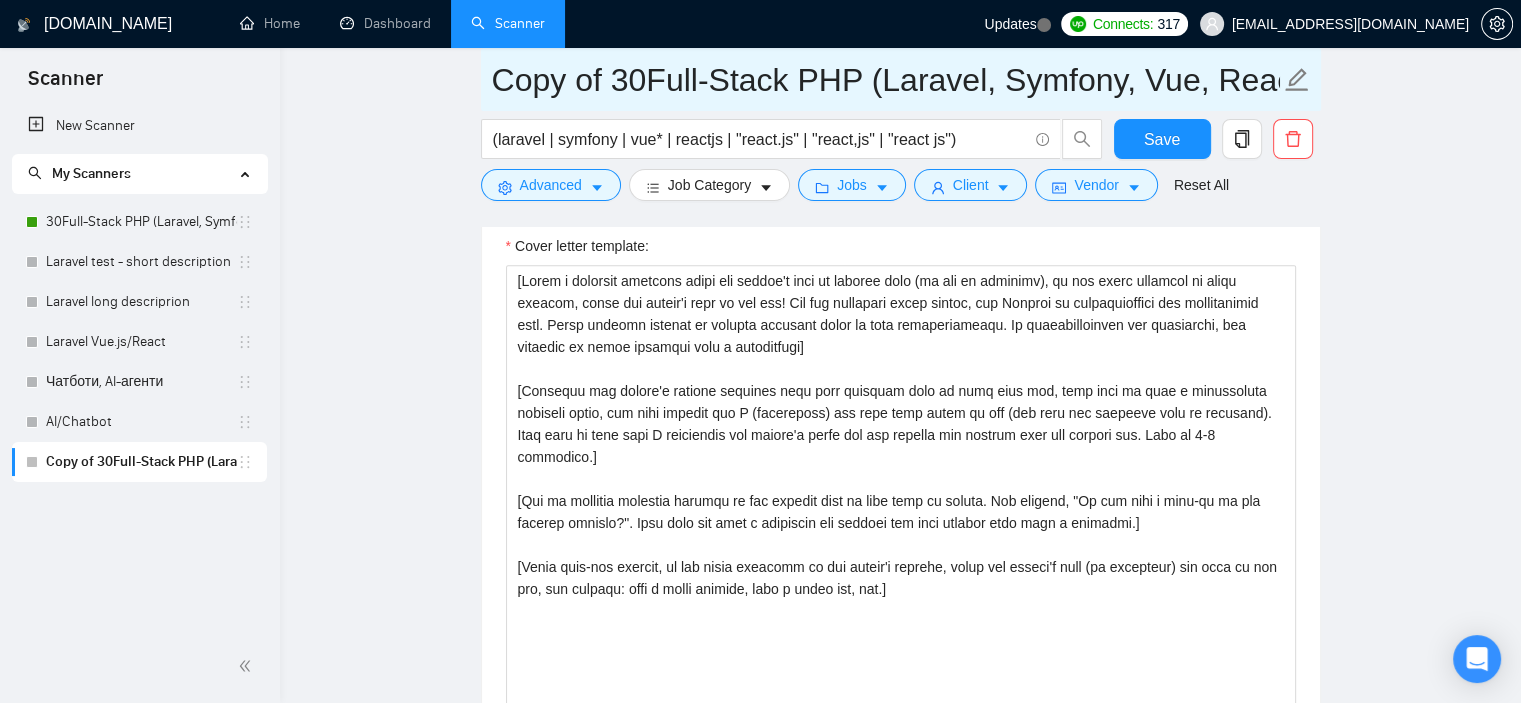 drag, startPoint x: 617, startPoint y: 79, endPoint x: 432, endPoint y: 79, distance: 185 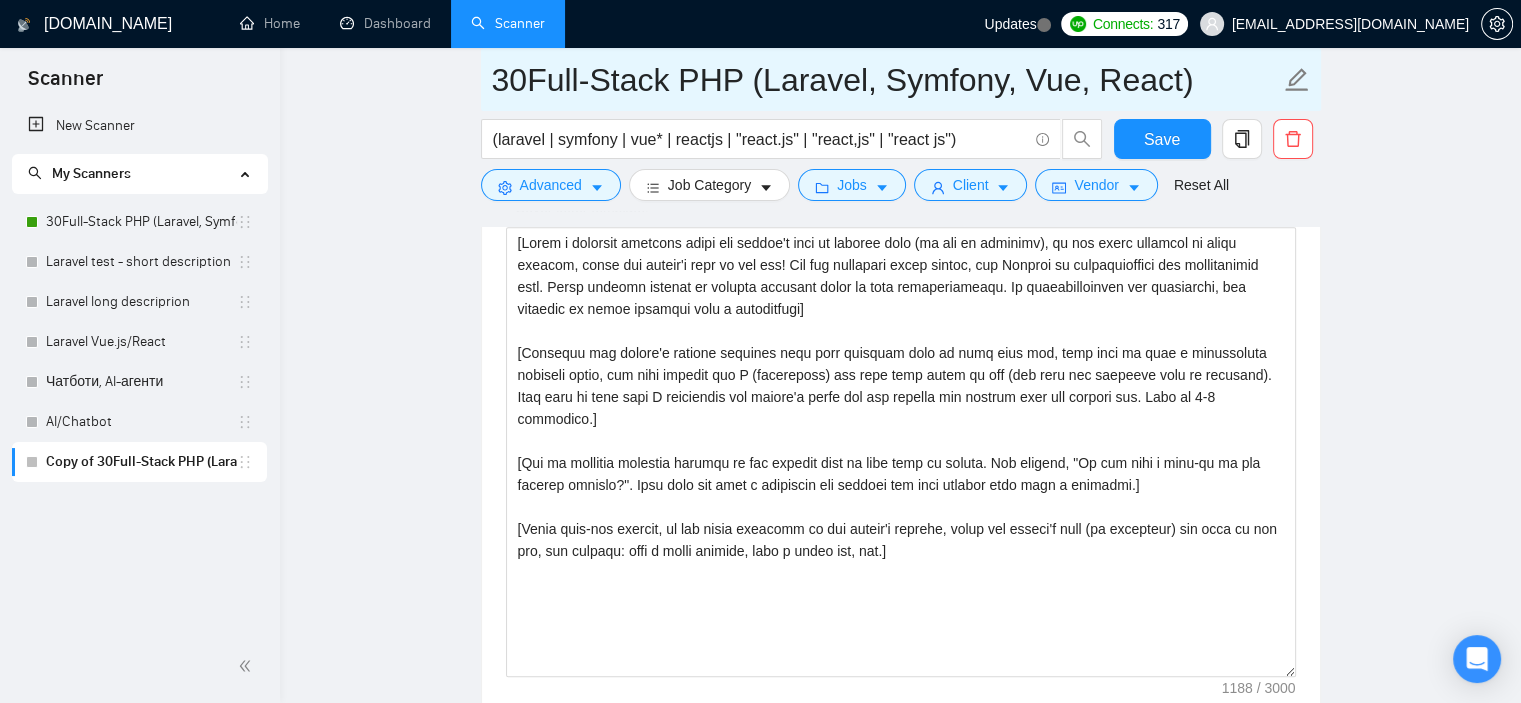click on "30Full-Stack PHP (Laravel, Symfony, Vue, React)" at bounding box center [886, 80] 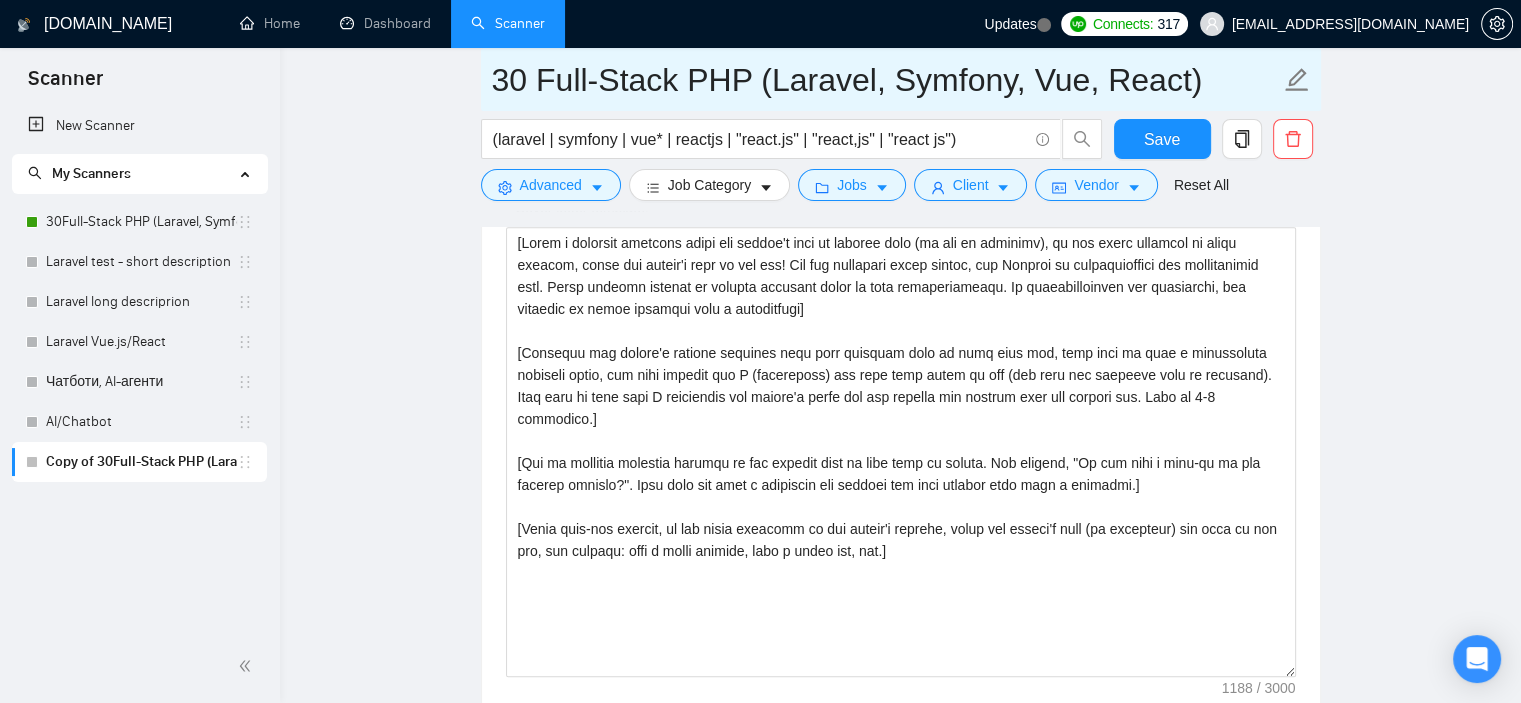 paste on "Titles" 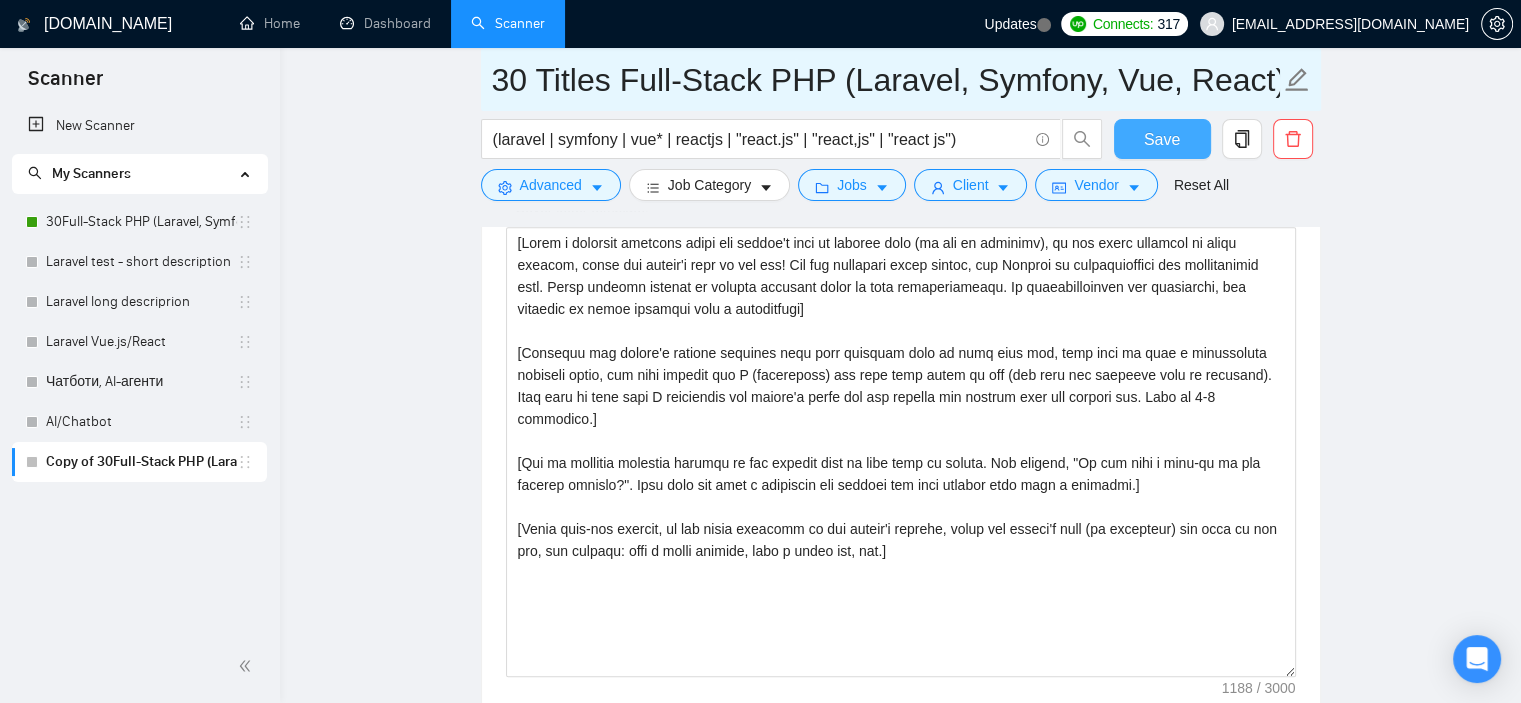type on "30 Titles Full-Stack PHP (Laravel, Symfony, Vue, React)" 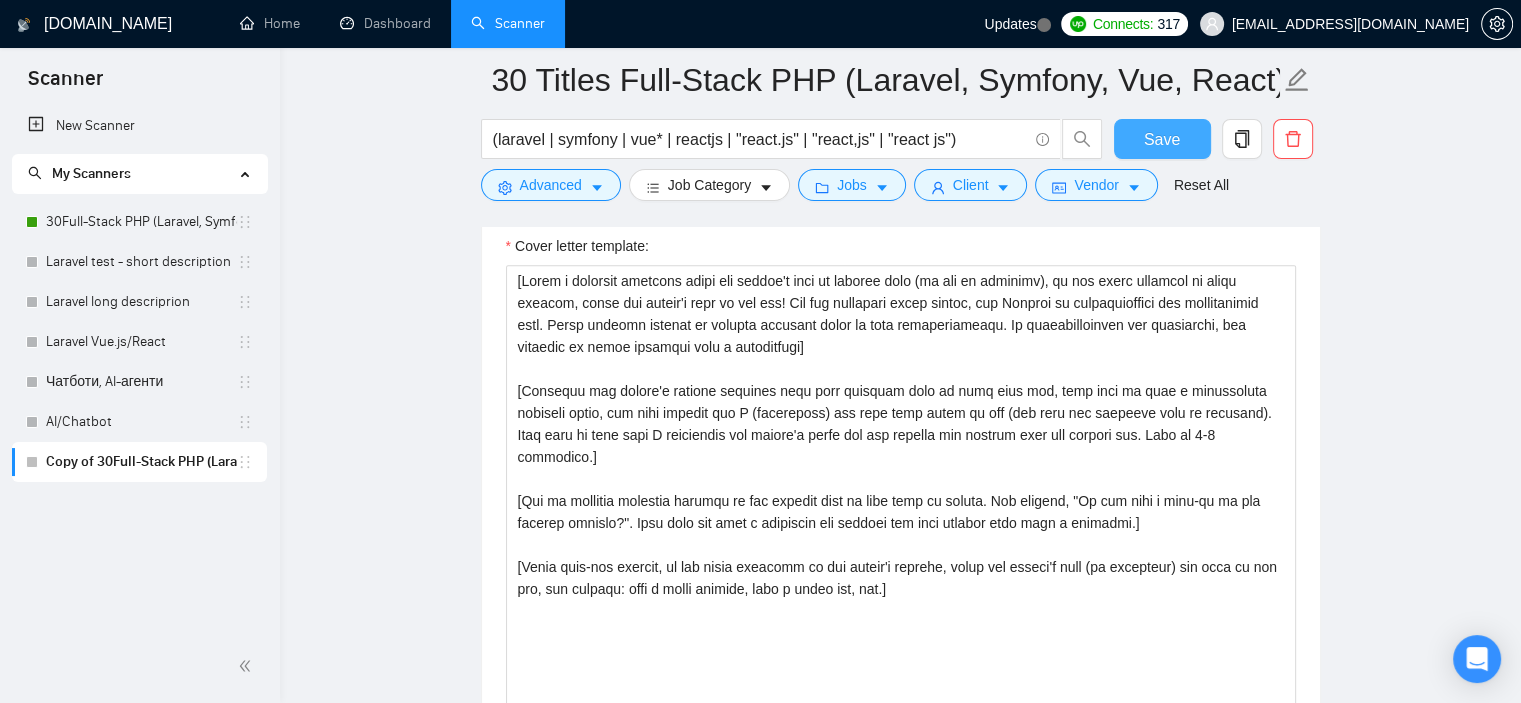 click on "Save" at bounding box center (1162, 139) 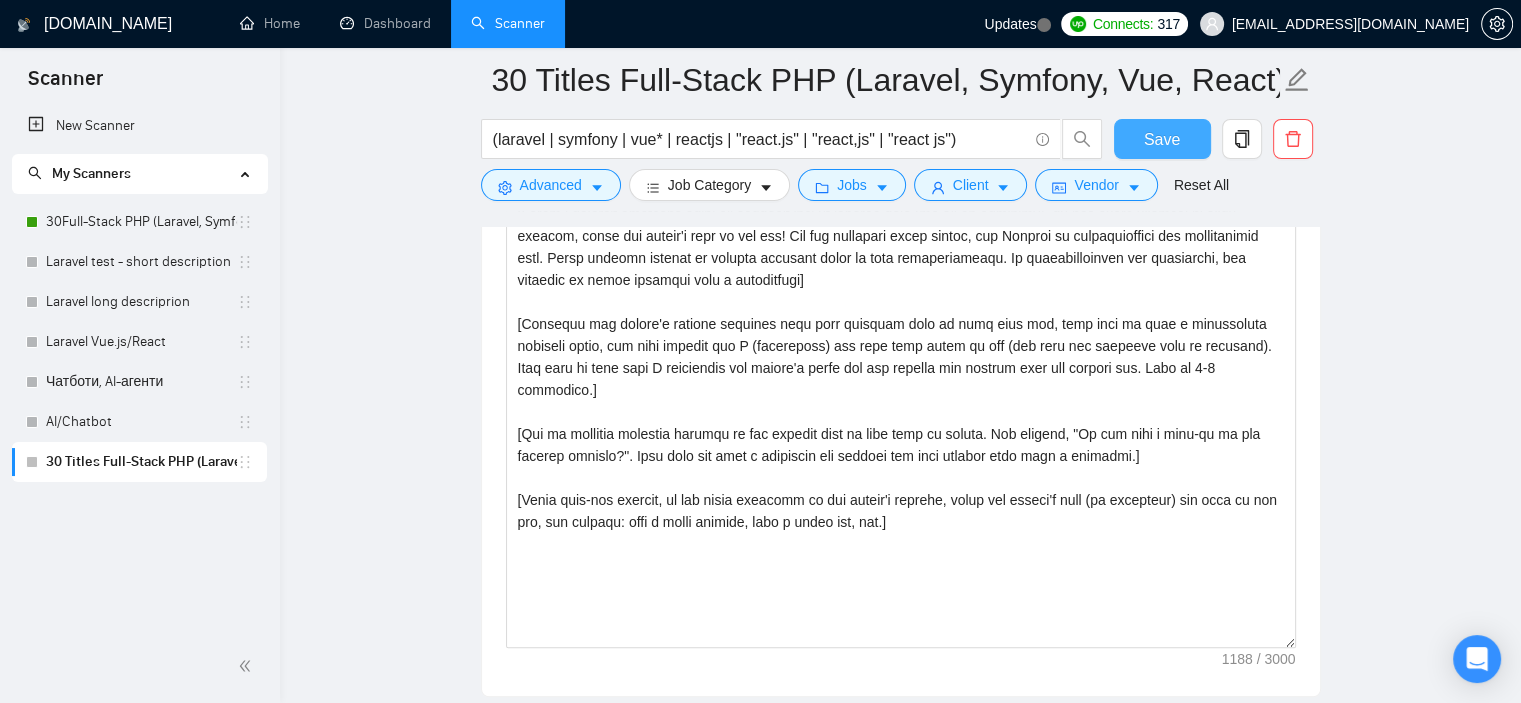 type 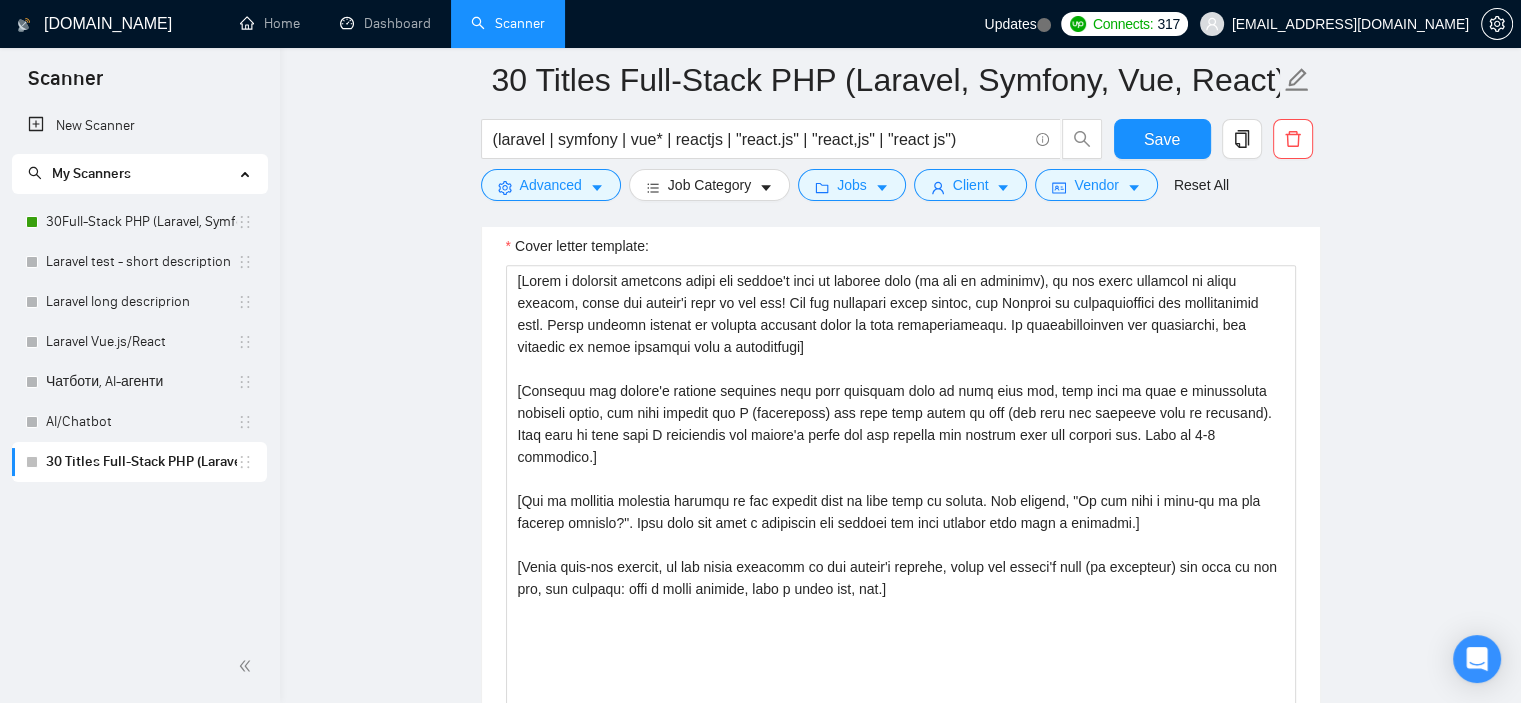 click on "30 Titles Full-Stack PHP (Laravel, Symfony, Vue, React)" at bounding box center (141, 462) 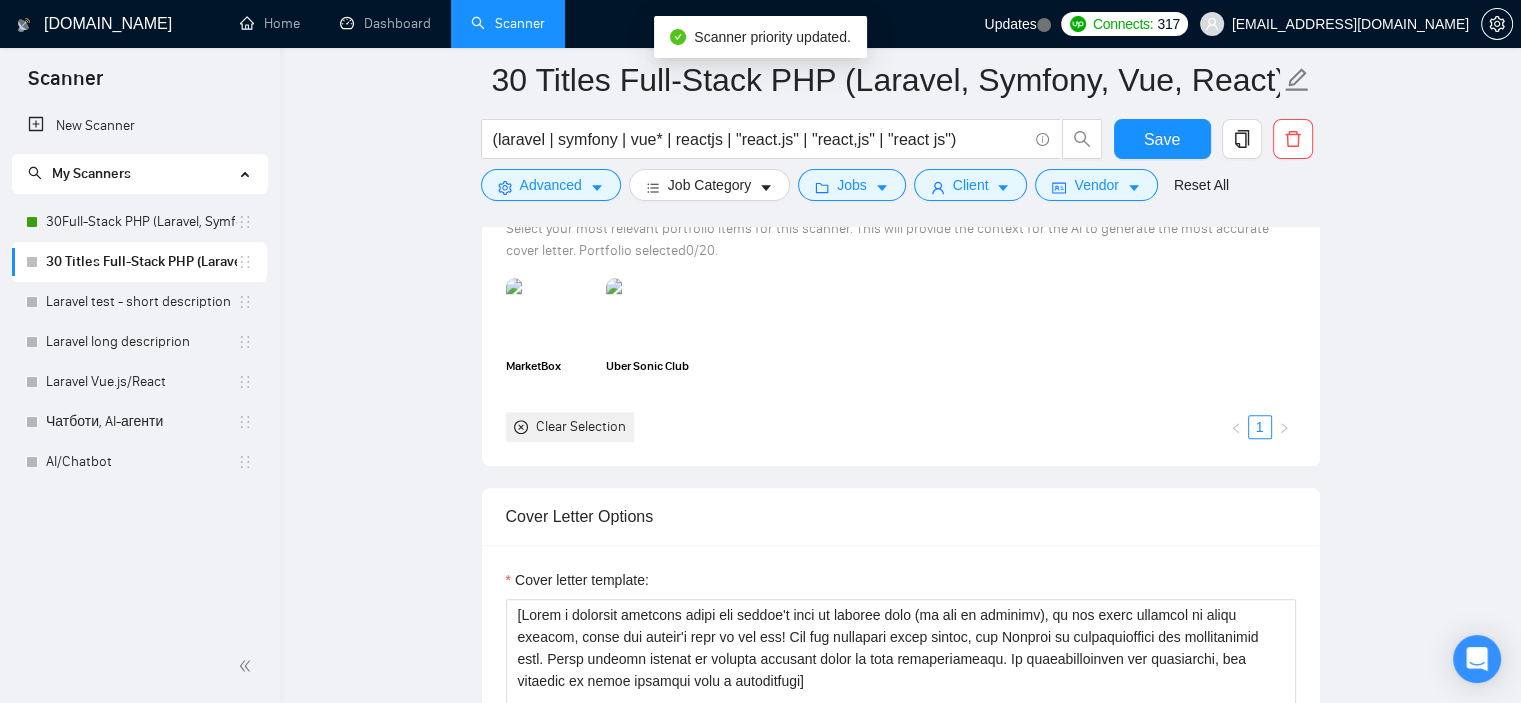 scroll, scrollTop: 1095, scrollLeft: 0, axis: vertical 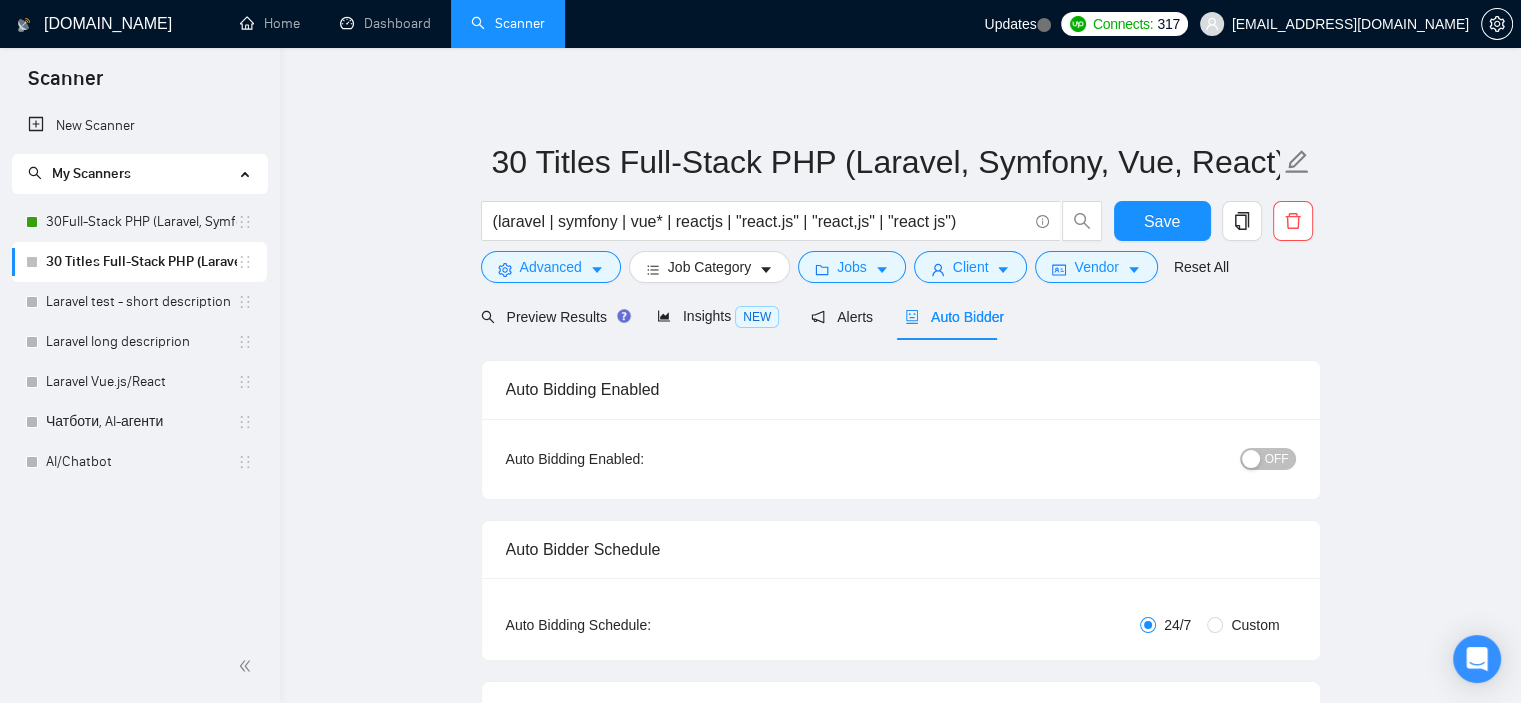 click on "OFF" at bounding box center (1277, 459) 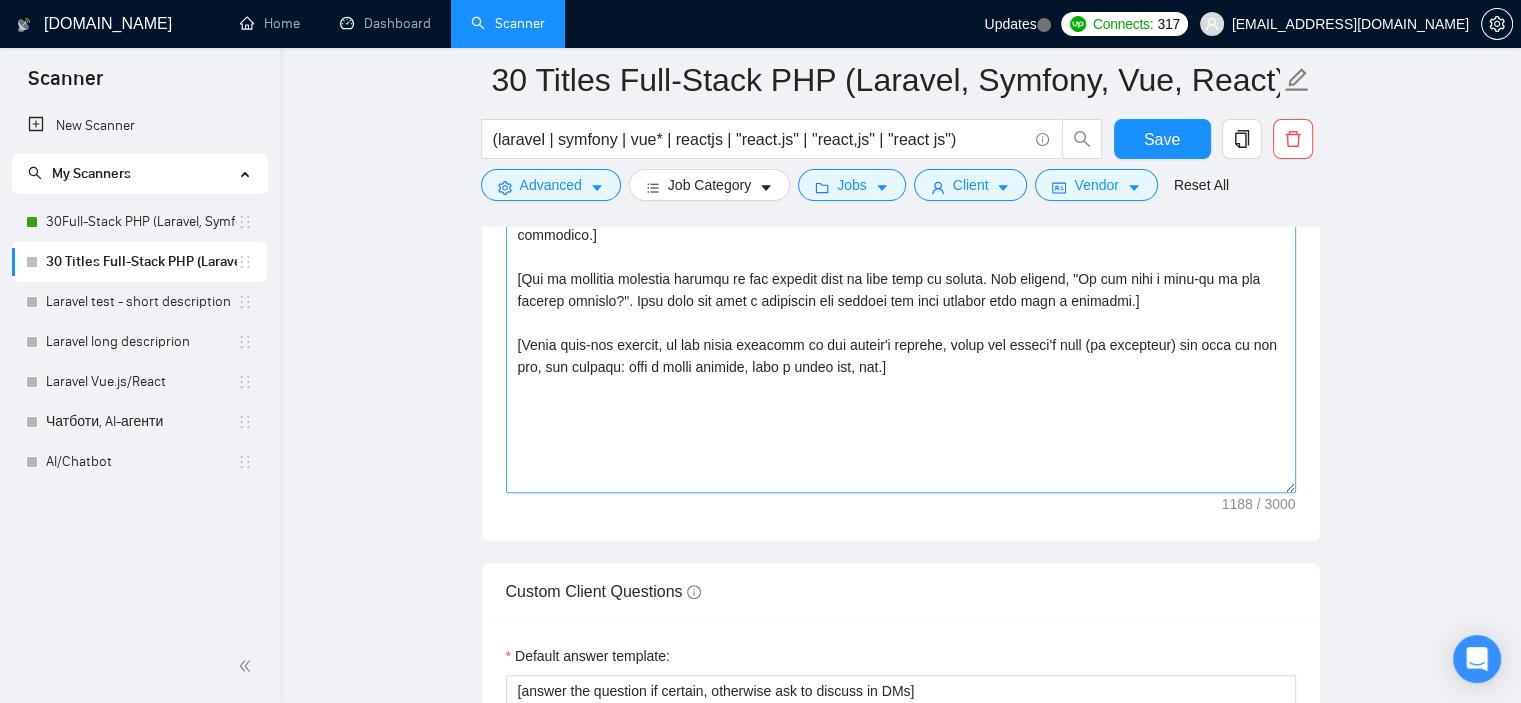 scroll, scrollTop: 2000, scrollLeft: 0, axis: vertical 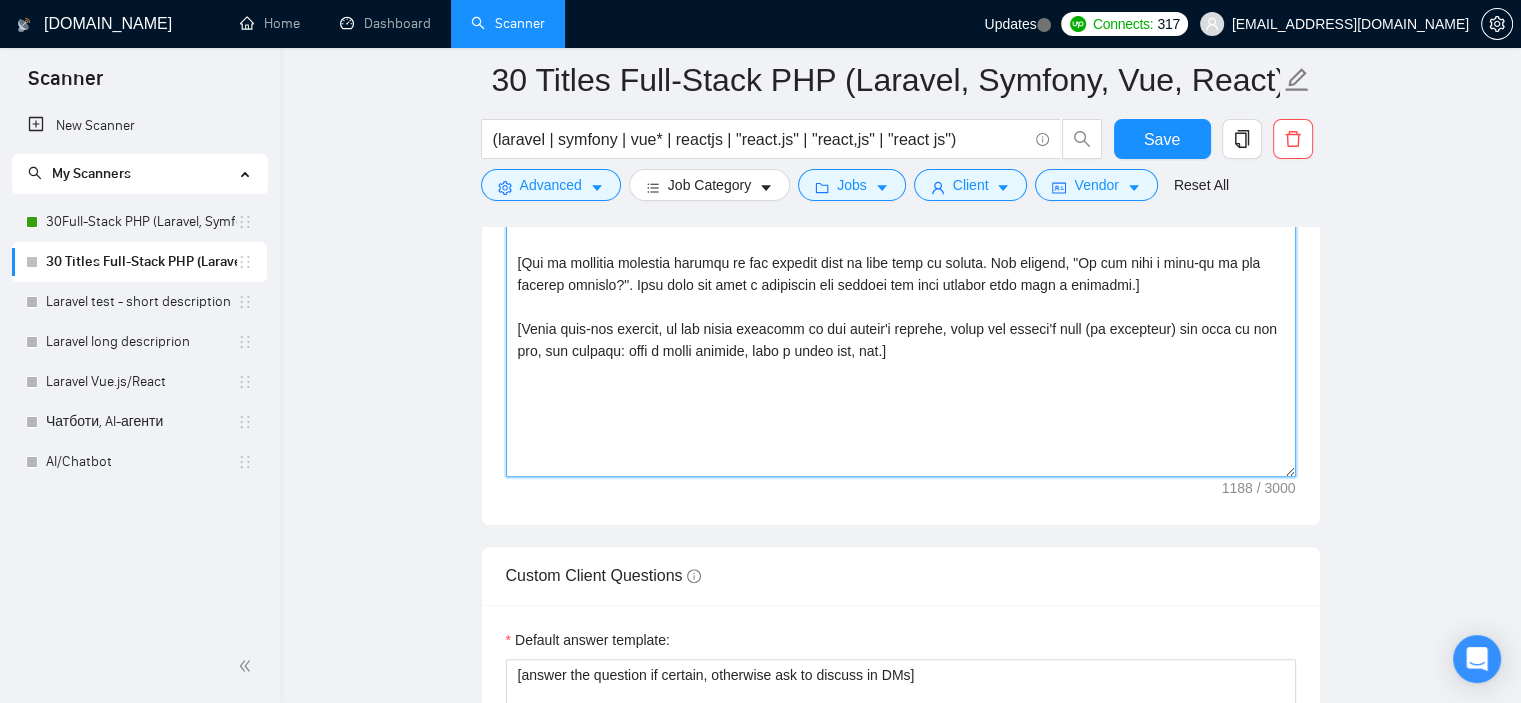 click on "Cover letter template:" at bounding box center (901, 252) 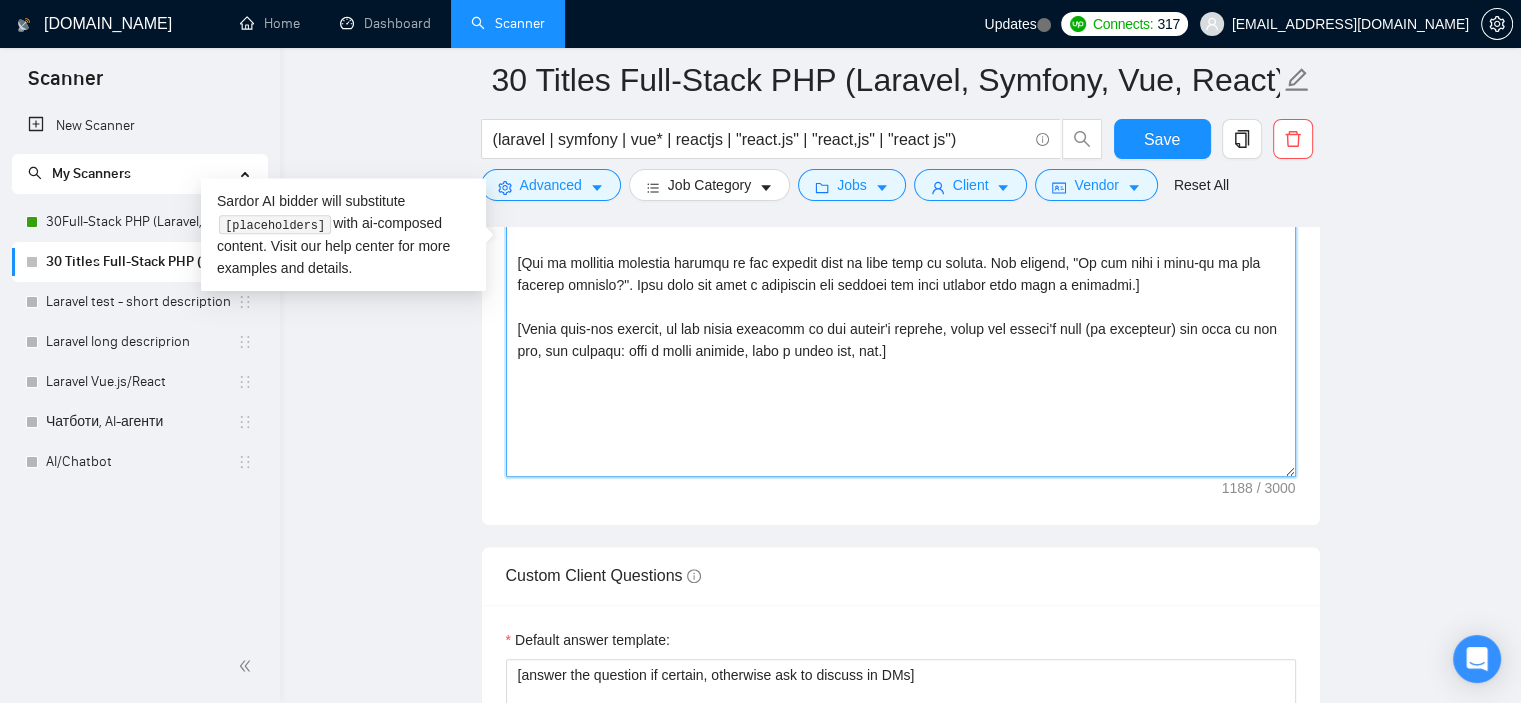 click on "Cover letter template:" at bounding box center (901, 252) 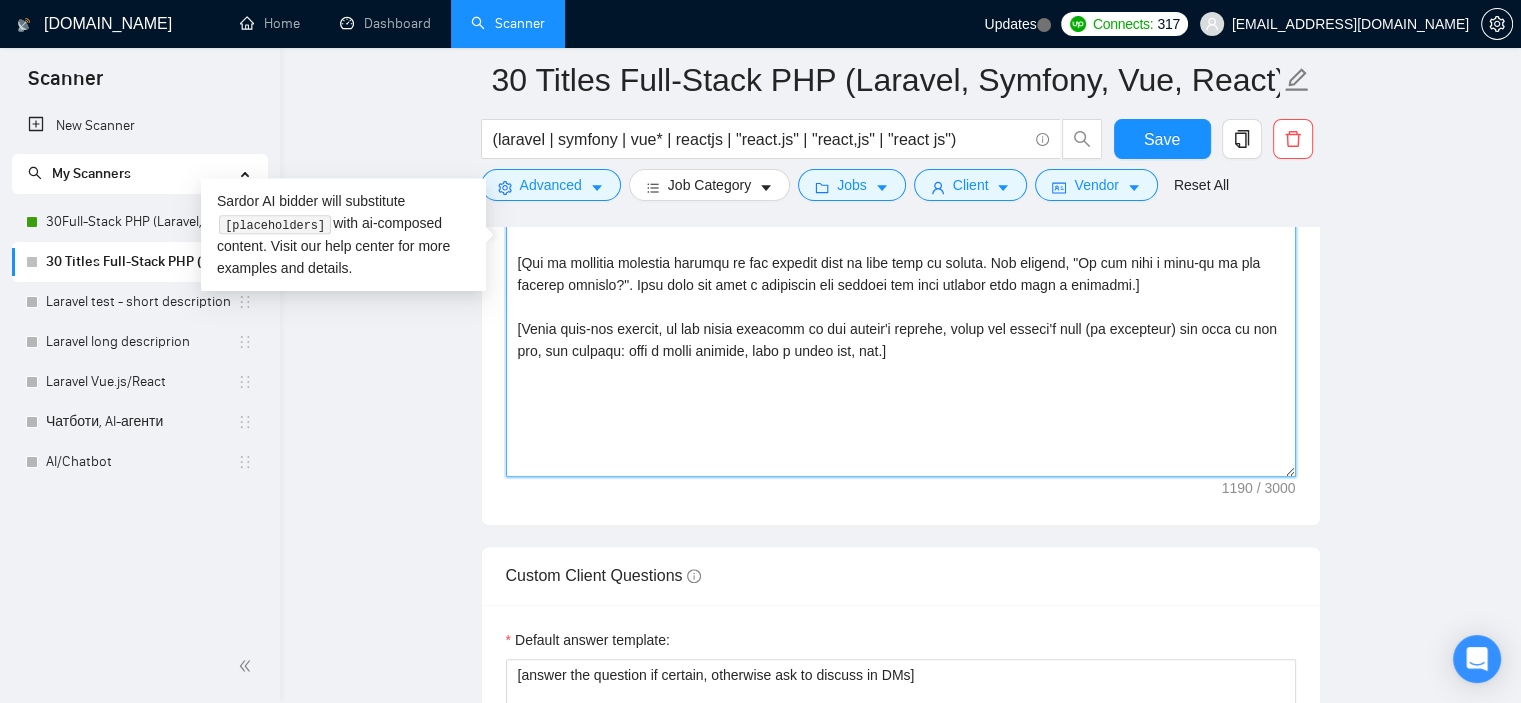 type on "[Write a personal greeting using the client's name or company name (if any is provided), in the local language of their country, using the client's time of the day! For the remaining cover letter, use English in conversational yet professional tone. Avoid generic phrases or cliches commonly found in such communications. Be straightforward and respectful, and remember to avoid sounding like a salesperson]
[Identify the client's biggest business pain that provoked them to post this job, hook into it with a provocative question first, and then explain how I (freelancer) can help them solve it too (not only the specific task in question). Make sure to show that I understand the client's needs and can deliver the results they are looking for. Make it 3-4 sentences.]
[Ask an engaging question related to the project that is very easy to answer. For example, "Do you have a mock-up of the designs already?". Show that you know a practical way forward for this project with such a question.]
[Funny sign-off message..." 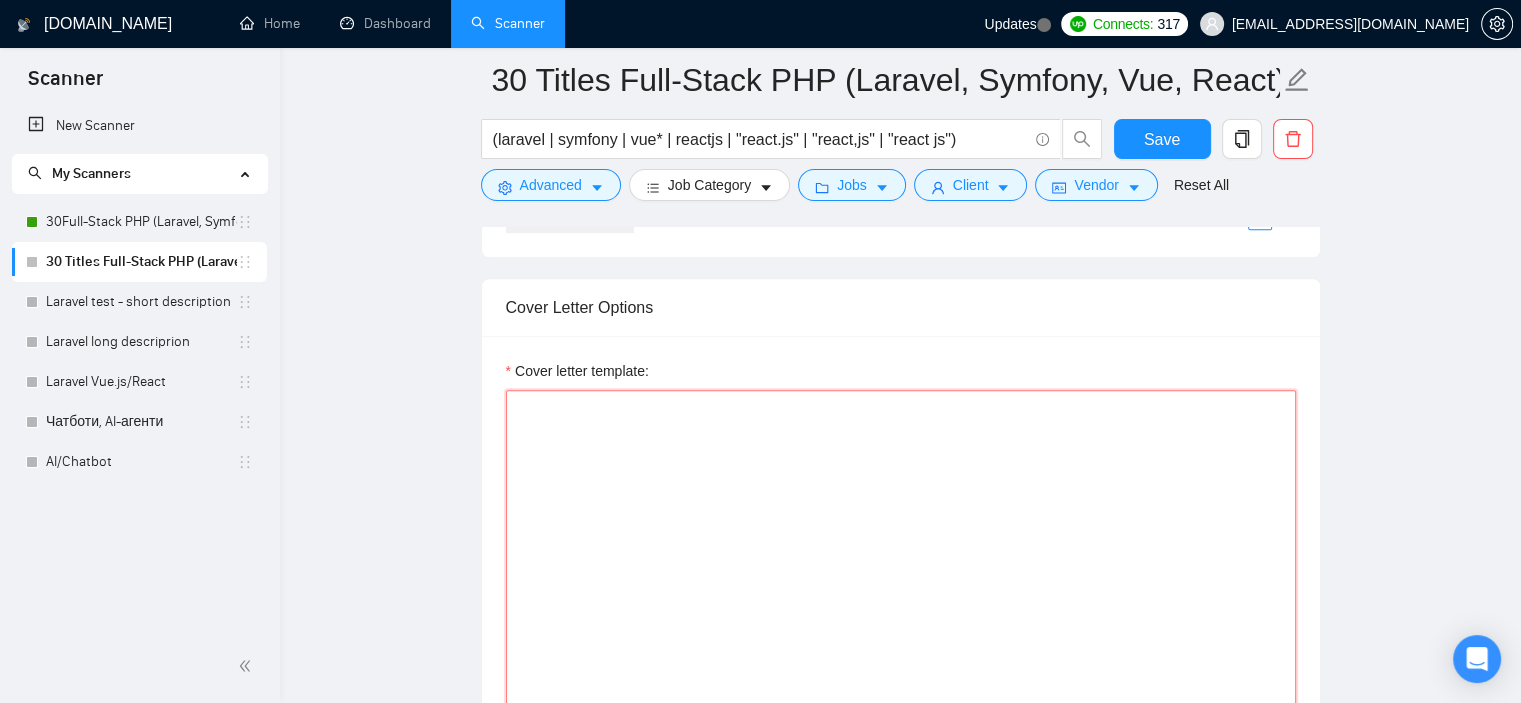 scroll, scrollTop: 1639, scrollLeft: 0, axis: vertical 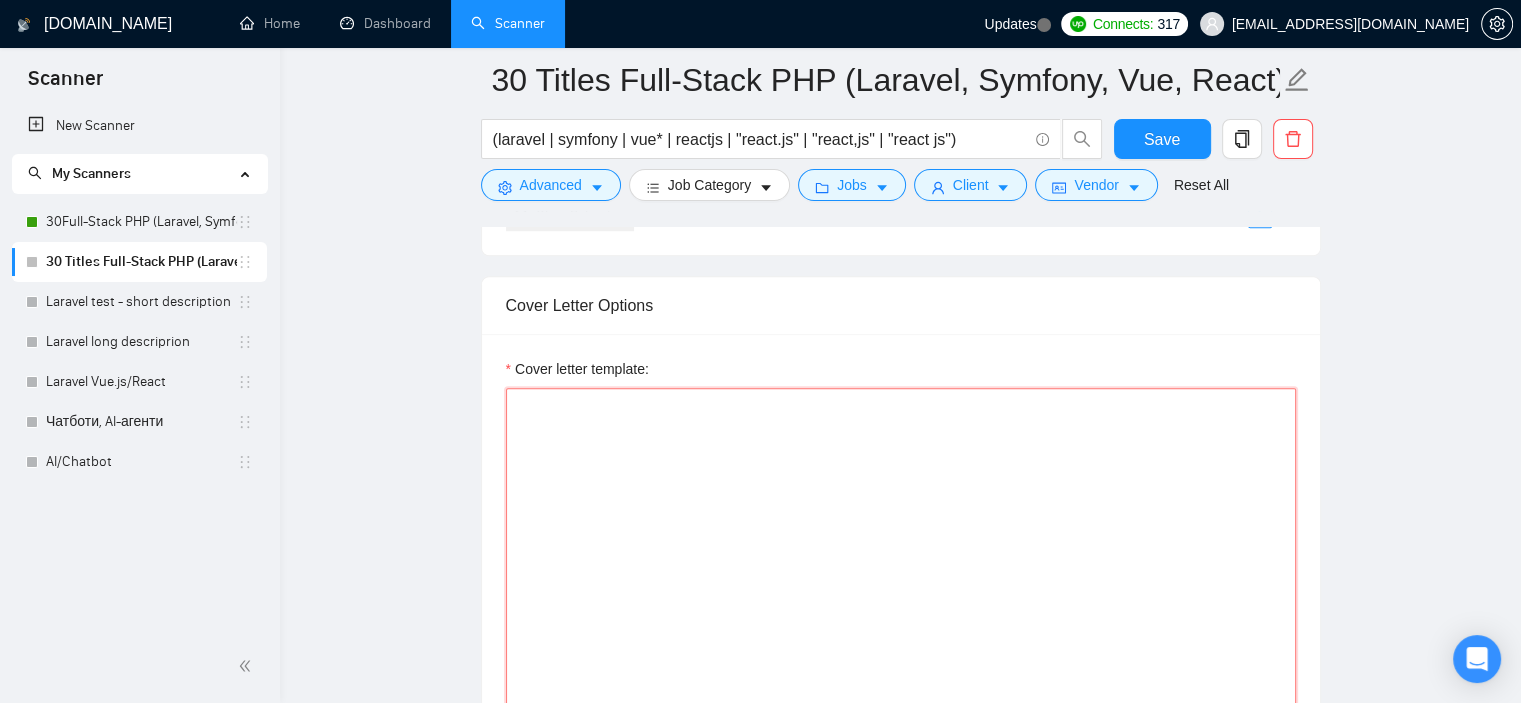paste on "[Max 200 words total]
[Include at least one small insight from client’s post]
[Avoid overexplaining tools unless asked]" 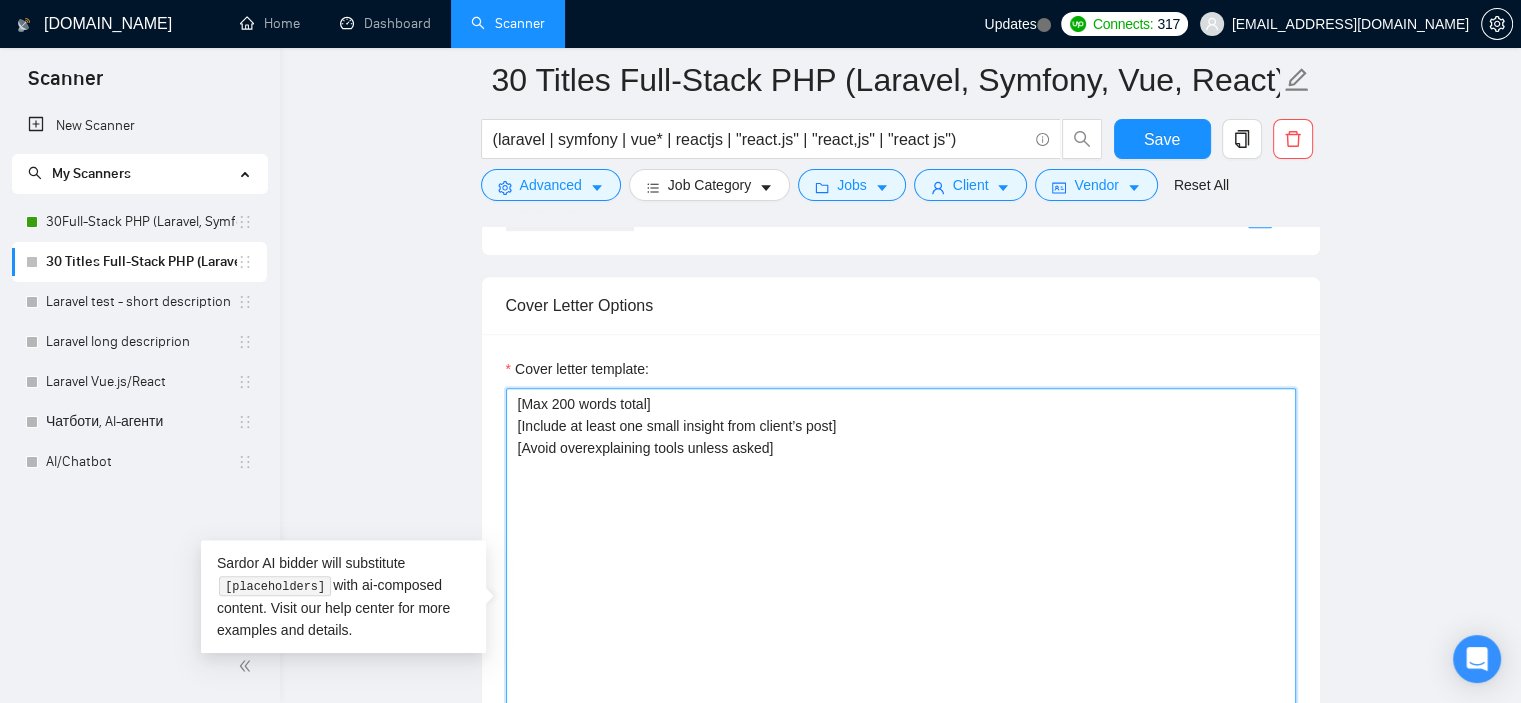 click on "[Max 200 words total]
[Include at least one small insight from client’s post]
[Avoid overexplaining tools unless asked]" at bounding box center (901, 613) 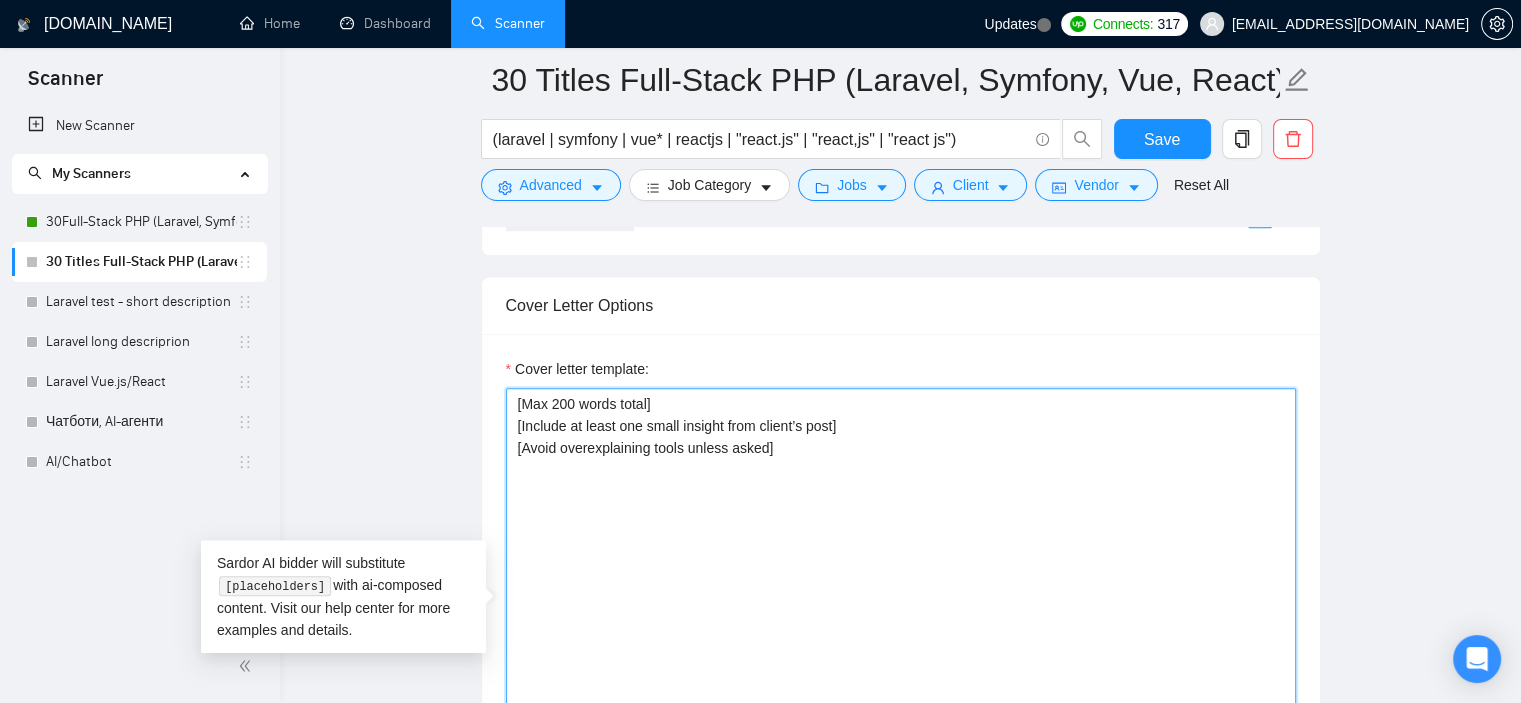 paste on "Initial Insight
From your post, looks like [quick insight or small detail from job post]. That’s a great start -I’d build on that by [solution based on similar success from freelancer profile or portfolio].
Track Record
I’ve recently worked on [ project name + industry/goal], where we [achieved a key result or solved similar issue].
Related Work
💼 [Project name – brief summary]
🎨 [Project name – highlight specific skill/tool used]
CTA
[Based on the job post, generate a specific, thoughtful question that shows you’ve read the description. Focus on something unclear, complex, or worth clarifying — like project scope, timelines, priorities, tech stack, goals, or KPIs. Avoid general yes/no questions. Start with "What", "How", or "Could you clarify..."]" 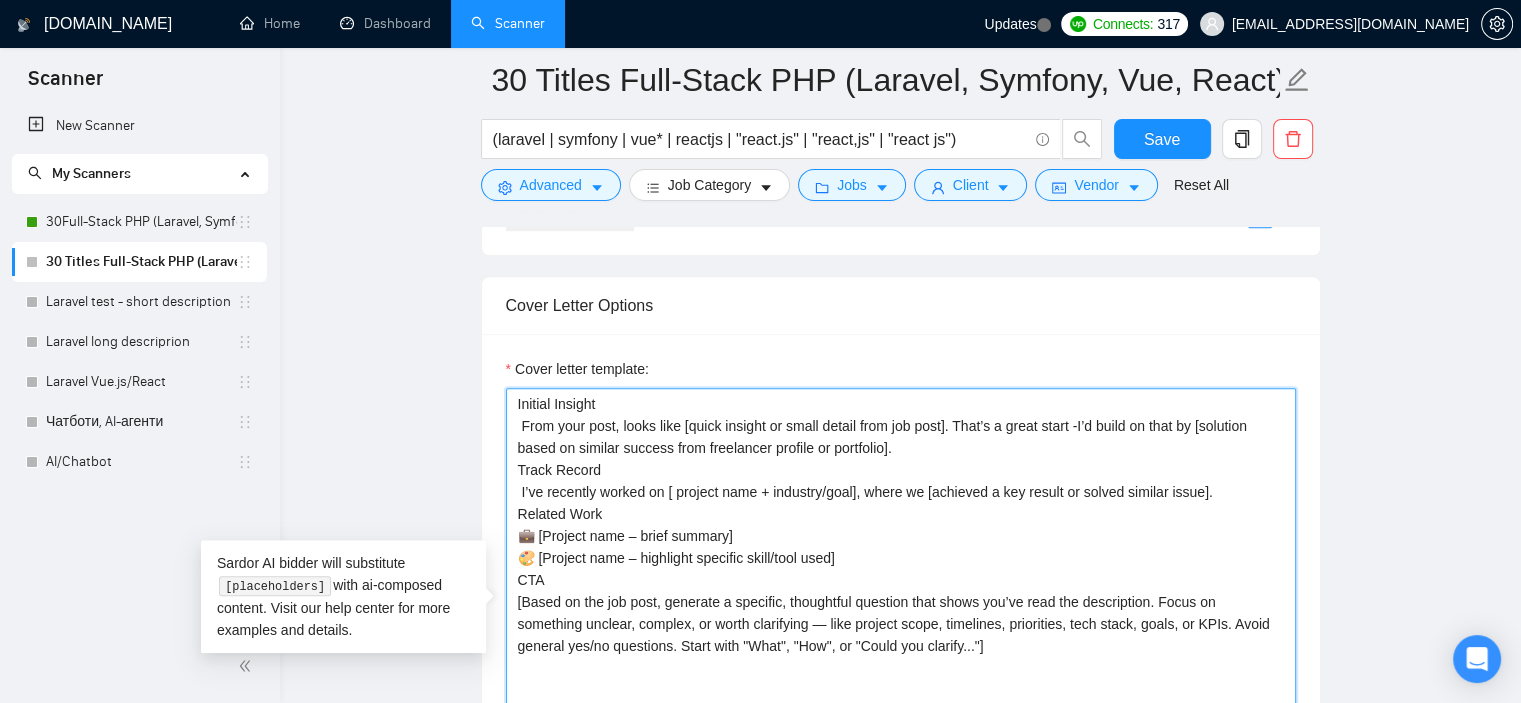drag, startPoint x: 548, startPoint y: 603, endPoint x: 511, endPoint y: 606, distance: 37.12142 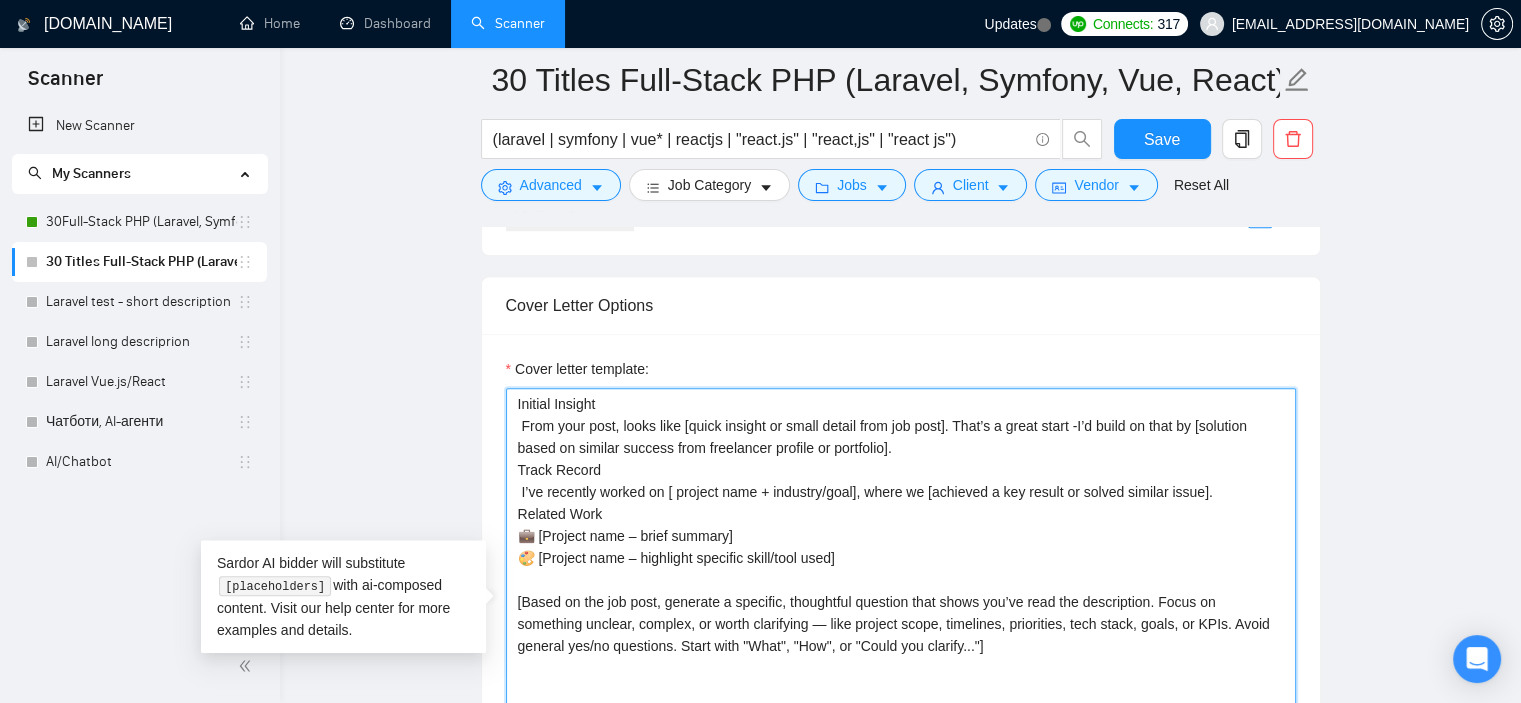 click on "Initial Insight
From your post, looks like [quick insight or small detail from job post]. That’s a great start -I’d build on that by [solution based on similar success from freelancer profile or portfolio].
Track Record
I’ve recently worked on [ project name + industry/goal], where we [achieved a key result or solved similar issue].
Related Work
💼 [Project name – brief summary]
🎨 [Project name – highlight specific skill/tool used]
[Based on the job post, generate a specific, thoughtful question that shows you’ve read the description. Focus on something unclear, complex, or worth clarifying — like project scope, timelines, priorities, tech stack, goals, or KPIs. Avoid general yes/no questions. Start with "What", "How", or "Could you clarify..."]
[Max 200 words total]
[Include at least one small insight from client’s post]
[Avoid overexplaining tools unless asked]" at bounding box center (901, 613) 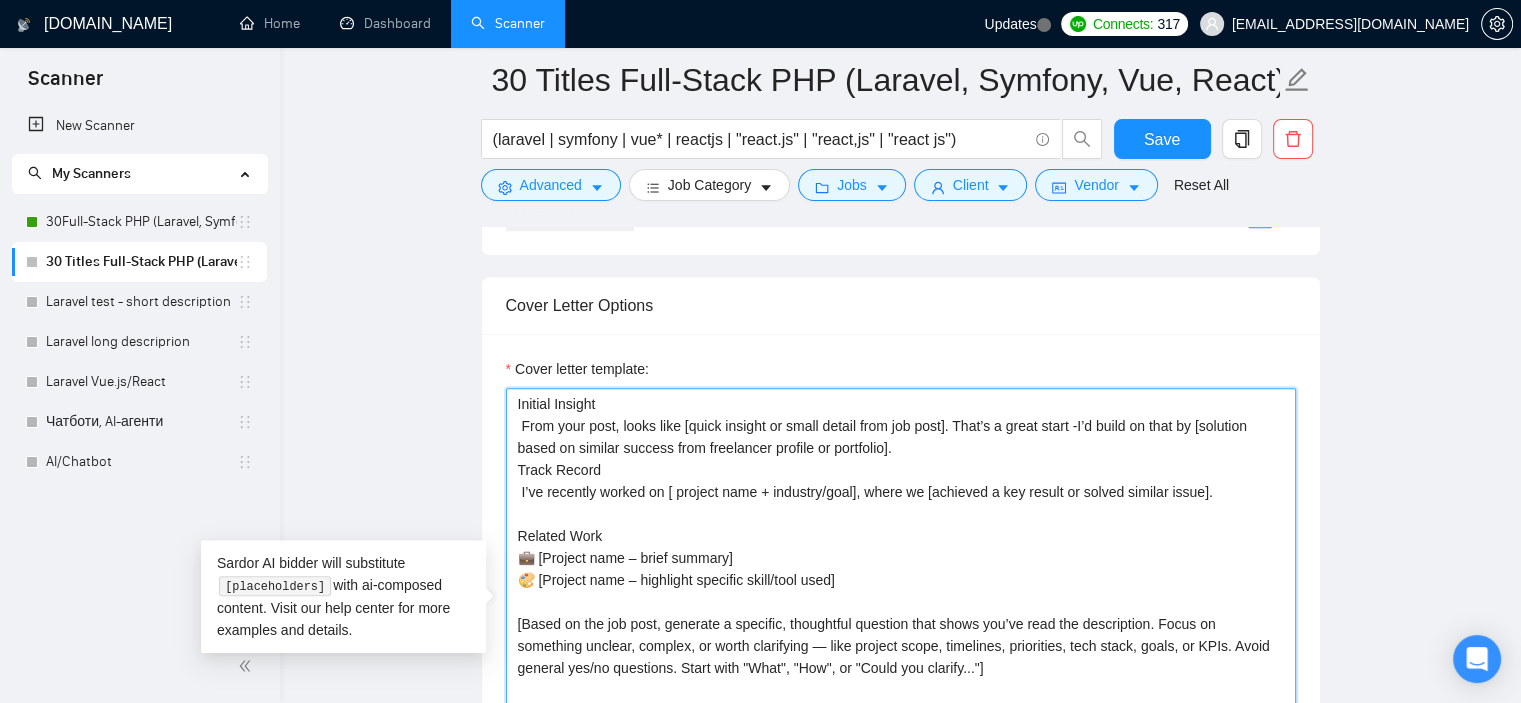 click on "Initial Insight
From your post, looks like [quick insight or small detail from job post]. That’s a great start -I’d build on that by [solution based on similar success from freelancer profile or portfolio].
Track Record
I’ve recently worked on [ project name + industry/goal], where we [achieved a key result or solved similar issue].
Related Work
💼 [Project name – brief summary]
🎨 [Project name – highlight specific skill/tool used]
[Based on the job post, generate a specific, thoughtful question that shows you’ve read the description. Focus on something unclear, complex, or worth clarifying — like project scope, timelines, priorities, tech stack, goals, or KPIs. Avoid general yes/no questions. Start with "What", "How", or "Could you clarify..."]
[Max 200 words total]
[Include at least one small insight from client’s post]
[Avoid overexplaining tools unless asked]" at bounding box center (901, 613) 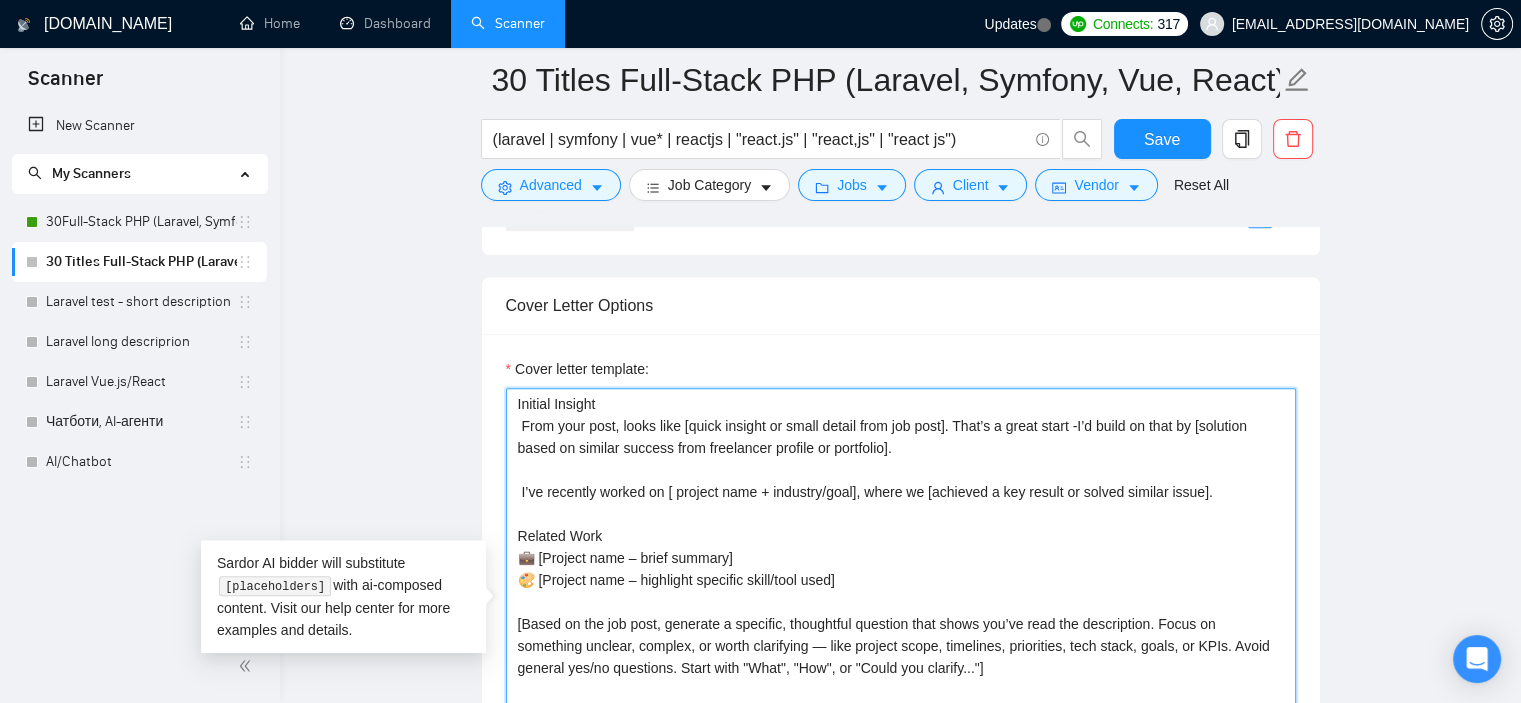 click on "Initial Insight
From your post, looks like [quick insight or small detail from job post]. That’s a great start -I’d build on that by [solution based on similar success from freelancer profile or portfolio].
I’ve recently worked on [ project name + industry/goal], where we [achieved a key result or solved similar issue].
Related Work
💼 [Project name – brief summary]
🎨 [Project name – highlight specific skill/tool used]
[Based on the job post, generate a specific, thoughtful question that shows you’ve read the description. Focus on something unclear, complex, or worth clarifying — like project scope, timelines, priorities, tech stack, goals, or KPIs. Avoid general yes/no questions. Start with "What", "How", or "Could you clarify..."]
[Max 200 words total]
[Include at least one small insight from client’s post]
[Avoid overexplaining tools unless asked]" at bounding box center [901, 613] 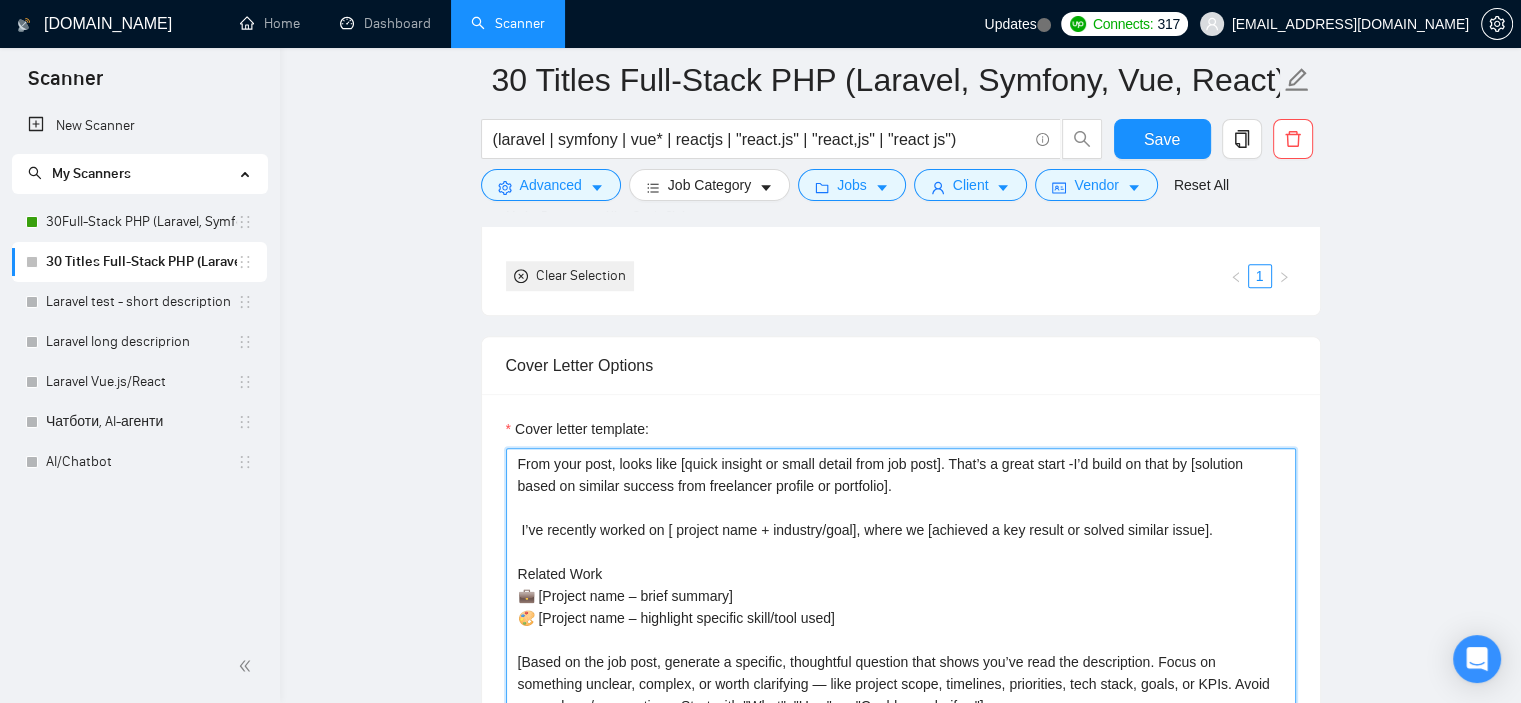 scroll, scrollTop: 1560, scrollLeft: 0, axis: vertical 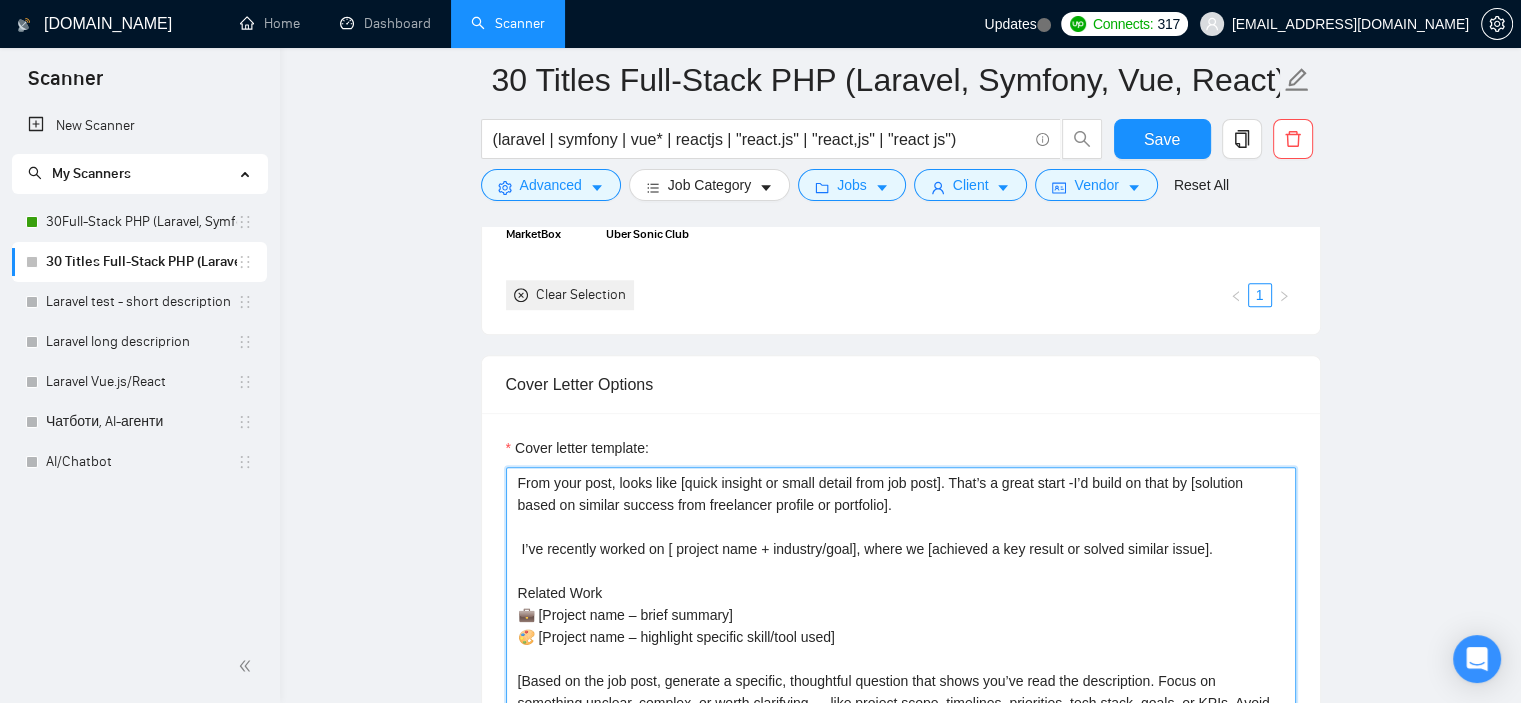 click on "From your post, looks like [quick insight or small detail from job post]. That’s a great start -I’d build on that by [solution based on similar success from freelancer profile or portfolio].
I’ve recently worked on [ project name + industry/goal], where we [achieved a key result or solved similar issue].
Related Work
💼 [Project name – brief summary]
🎨 [Project name – highlight specific skill/tool used]
[Based on the job post, generate a specific, thoughtful question that shows you’ve read the description. Focus on something unclear, complex, or worth clarifying — like project scope, timelines, priorities, tech stack, goals, or KPIs. Avoid general yes/no questions. Start with "What", "How", or "Could you clarify..."]
[Max 200 words total]
[Include at least one small insight from client’s post]
[Avoid overexplaining tools unless asked]" at bounding box center [901, 692] 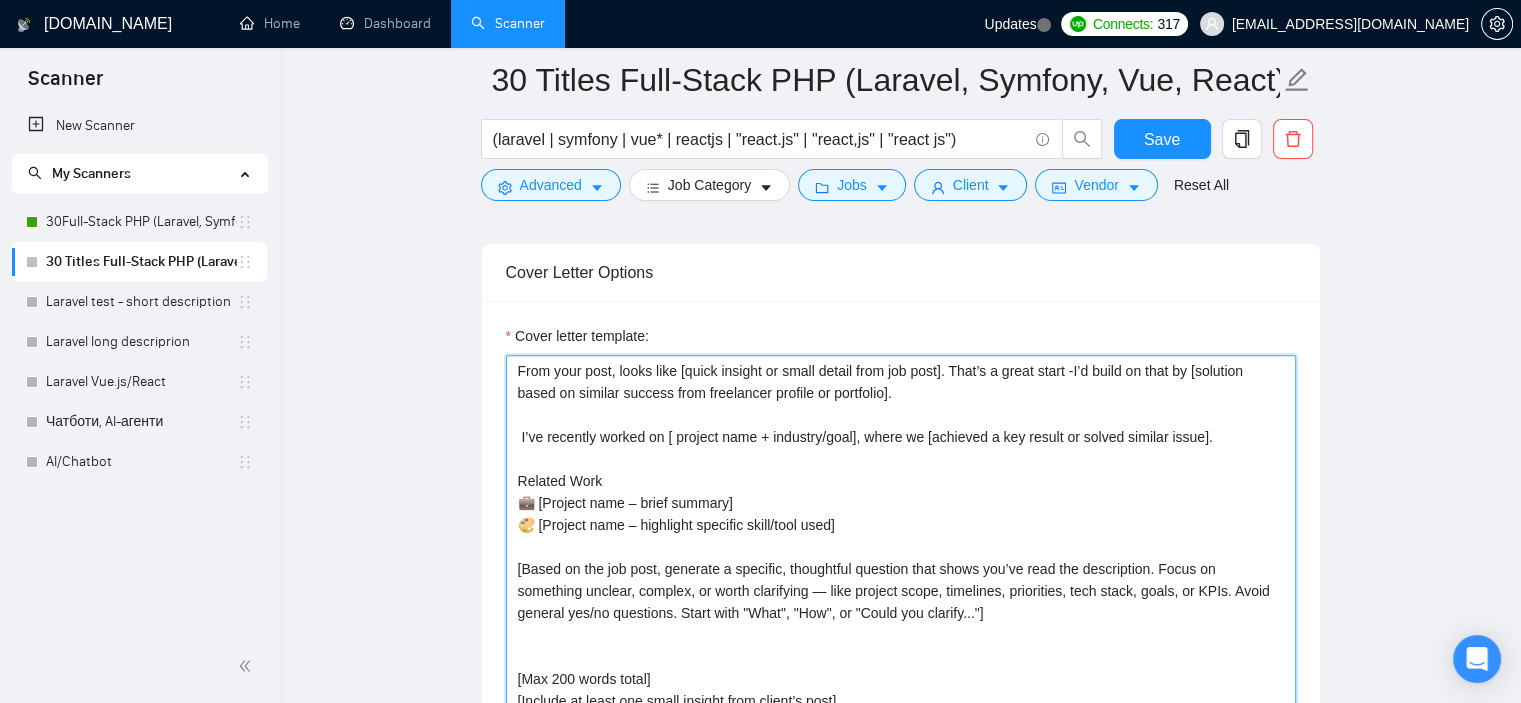 scroll, scrollTop: 1672, scrollLeft: 0, axis: vertical 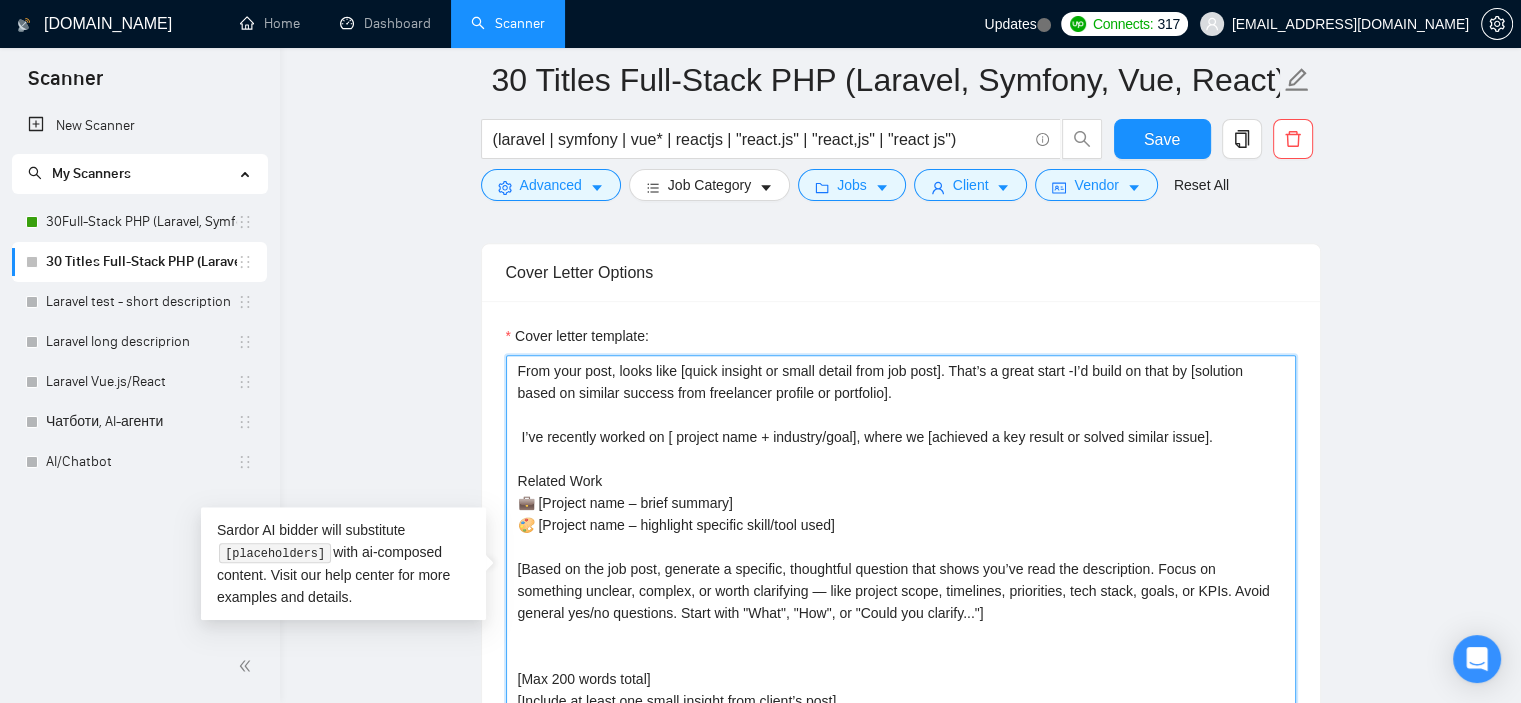 click on "From your post, looks like [quick insight or small detail from job post]. That’s a great start -I’d build on that by [solution based on similar success from freelancer profile or portfolio].
I’ve recently worked on [ project name + industry/goal], where we [achieved a key result or solved similar issue].
Related Work
💼 [Project name – brief summary]
🎨 [Project name – highlight specific skill/tool used]
[Based on the job post, generate a specific, thoughtful question that shows you’ve read the description. Focus on something unclear, complex, or worth clarifying — like project scope, timelines, priorities, tech stack, goals, or KPIs. Avoid general yes/no questions. Start with "What", "How", or "Could you clarify..."]
[Max 200 words total]
[Include at least one small insight from client’s post]
[Avoid overexplaining tools unless asked]" at bounding box center [901, 580] 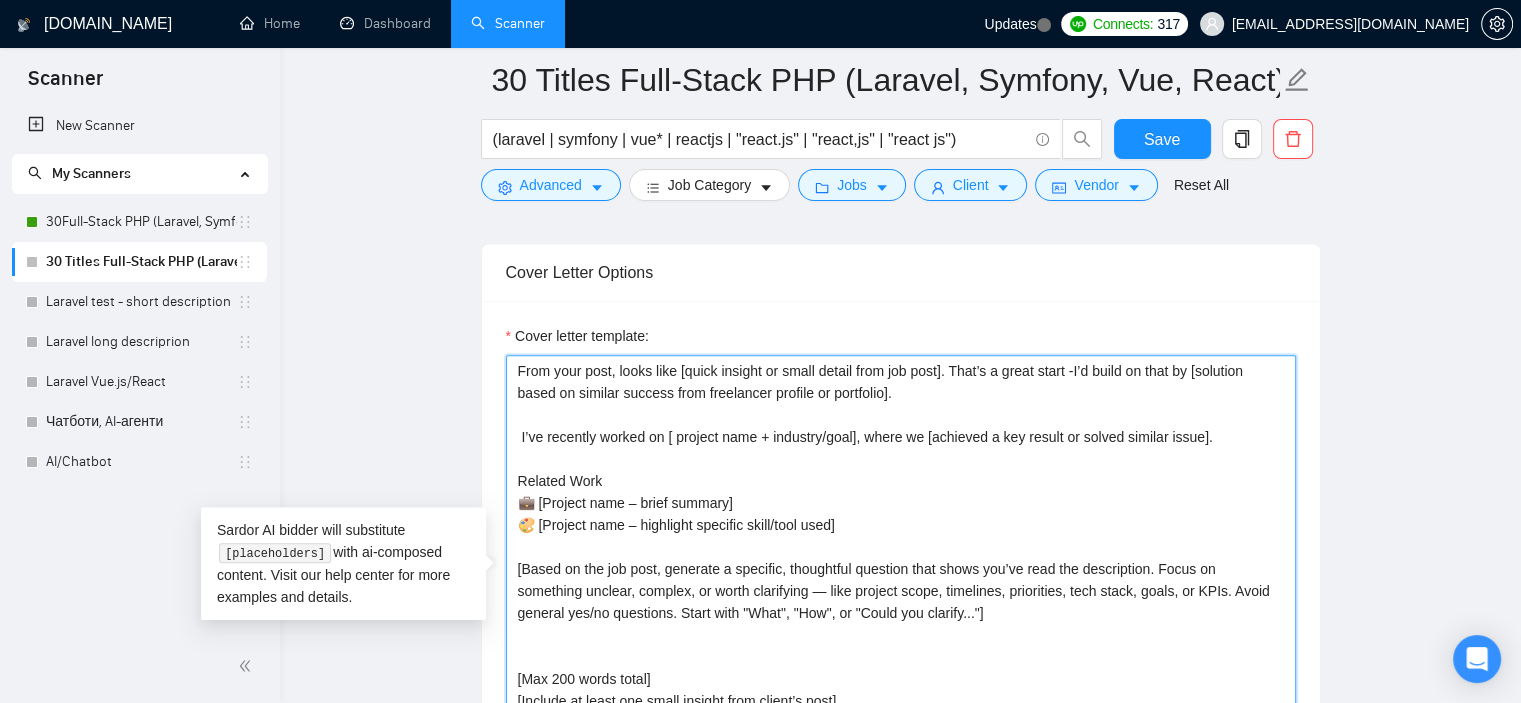 click on "From your post, looks like [quick insight or small detail from job post]. That’s a great start -I’d build on that by [solution based on similar success from freelancer profile or portfolio].
I’ve recently worked on [ project name + industry/goal], where we [achieved a key result or solved similar issue].
Related Work
💼 [Project name – brief summary]
🎨 [Project name – highlight specific skill/tool used]
[Based on the job post, generate a specific, thoughtful question that shows you’ve read the description. Focus on something unclear, complex, or worth clarifying — like project scope, timelines, priorities, tech stack, goals, or KPIs. Avoid general yes/no questions. Start with "What", "How", or "Could you clarify..."]
[Max 200 words total]
[Include at least one small insight from client’s post]
[Avoid overexplaining tools unless asked]" at bounding box center [901, 580] 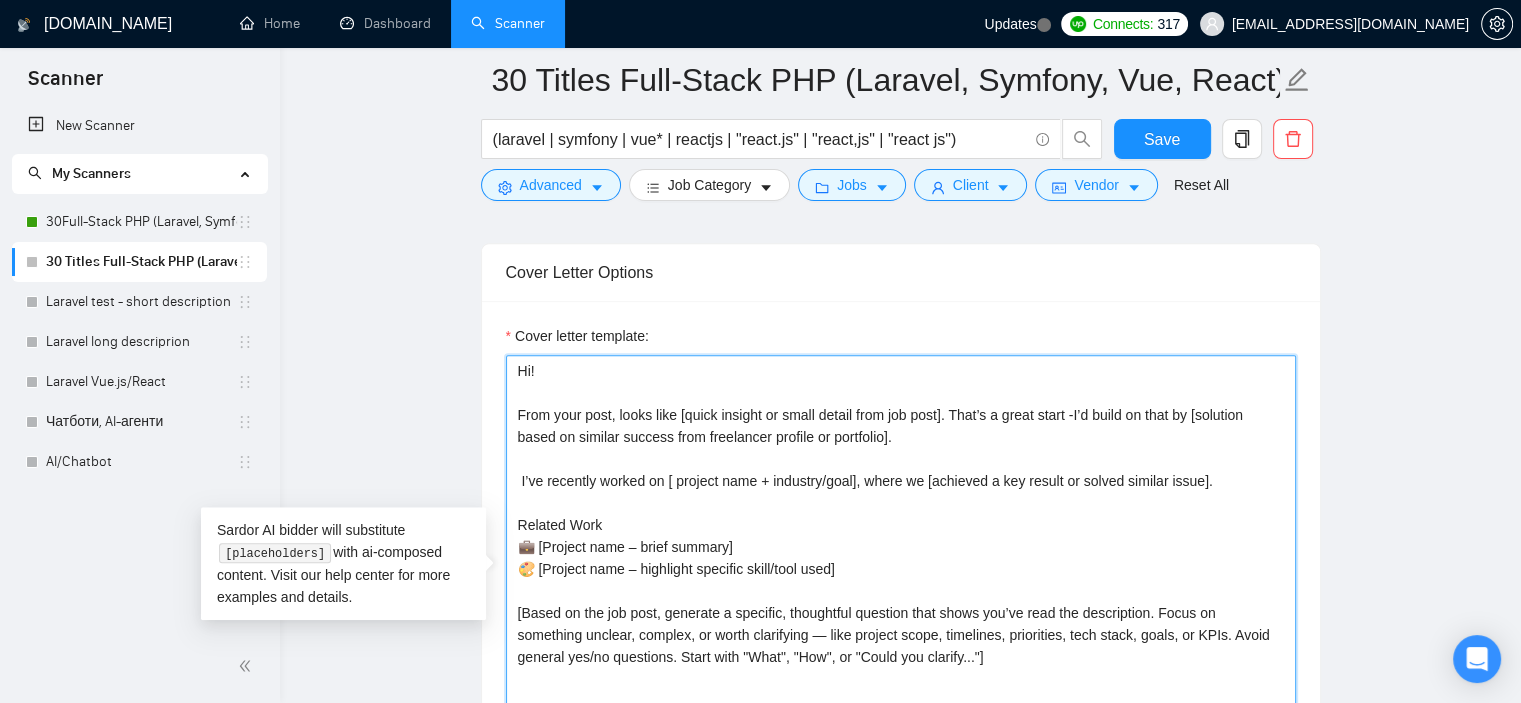 click on "Hi!
From your post, looks like [quick insight or small detail from job post]. That’s a great start -I’d build on that by [solution based on similar success from freelancer profile or portfolio].
I’ve recently worked on [ project name + industry/goal], where we [achieved a key result or solved similar issue].
Related Work
💼 [Project name – brief summary]
🎨 [Project name – highlight specific skill/tool used]
[Based on the job post, generate a specific, thoughtful question that shows you’ve read the description. Focus on something unclear, complex, or worth clarifying — like project scope, timelines, priorities, tech stack, goals, or KPIs. Avoid general yes/no questions. Start with "What", "How", or "Could you clarify..."]
[Max 200 words total]
[Include at least one small insight from client’s post]
[Avoid overexplaining tools unless asked]" at bounding box center (901, 580) 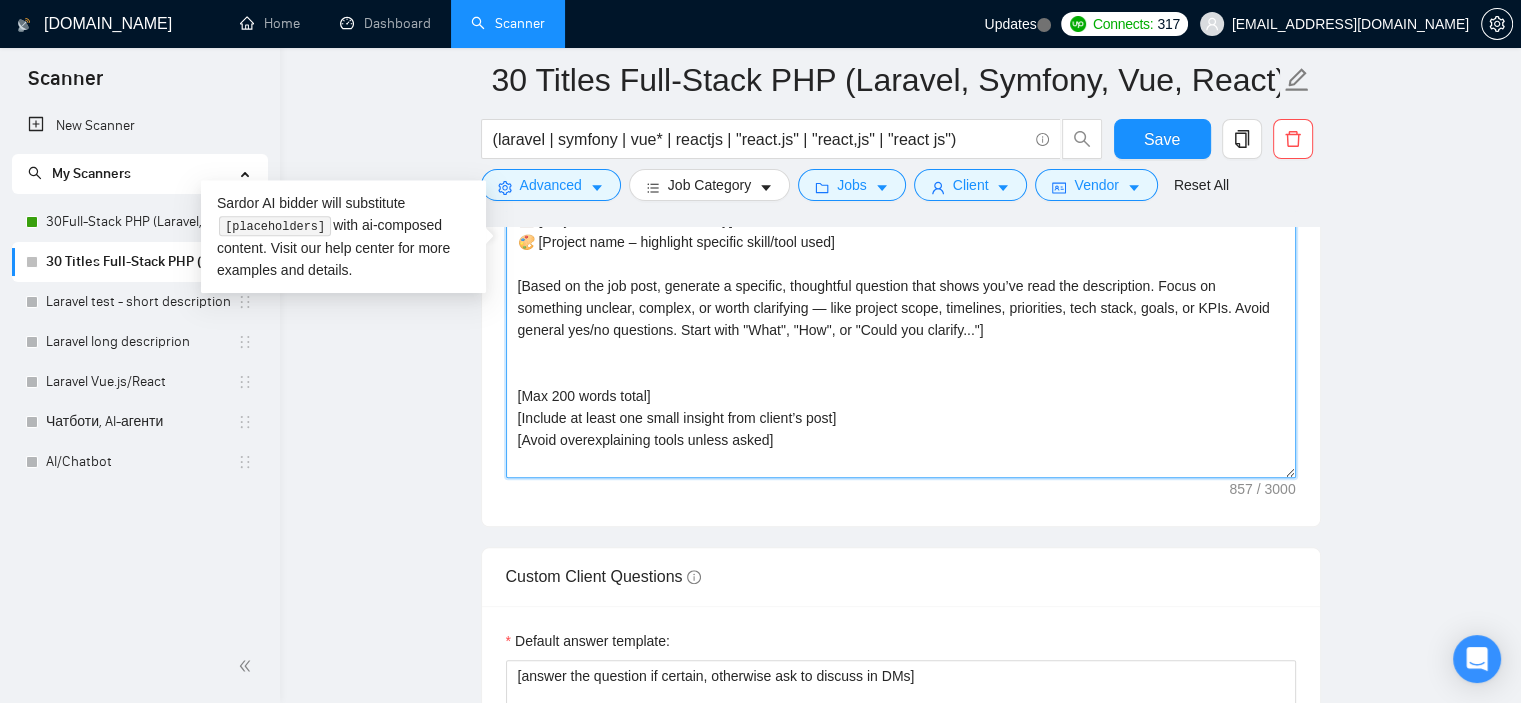 scroll, scrollTop: 2005, scrollLeft: 0, axis: vertical 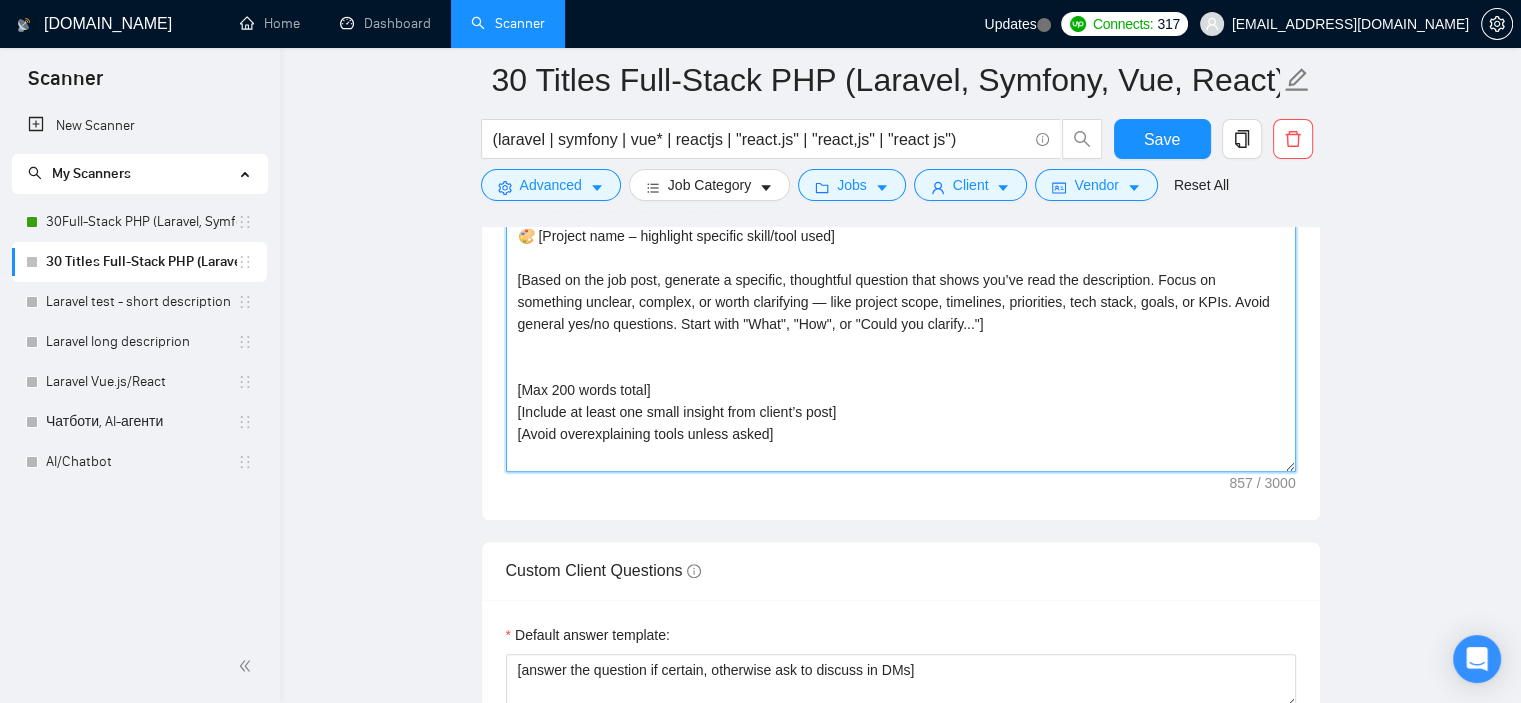 click on "Hi!
From your post, looks like [quick insight or small detail from job post]. That’s a great start -I’d build on that by [solution based on similar success from freelancer profile or portfolio].
I’ve recently worked on [ project name + industry/goal], where we [achieved a key result or solved similar issue].
Related Work
💼 [Project name – brief summary]
🎨 [Project name – highlight specific skill/tool used]
[Based on the job post, generate a specific, thoughtful question that shows you’ve read the description. Focus on something unclear, complex, or worth clarifying — like project scope, timelines, priorities, tech stack, goals, or KPIs. Avoid general yes/no questions. Start with "What", "How", or "Could you clarify..."]
[Max 200 words total]
[Include at least one small insight from client’s post]
[Avoid overexplaining tools unless asked]" at bounding box center [901, 247] 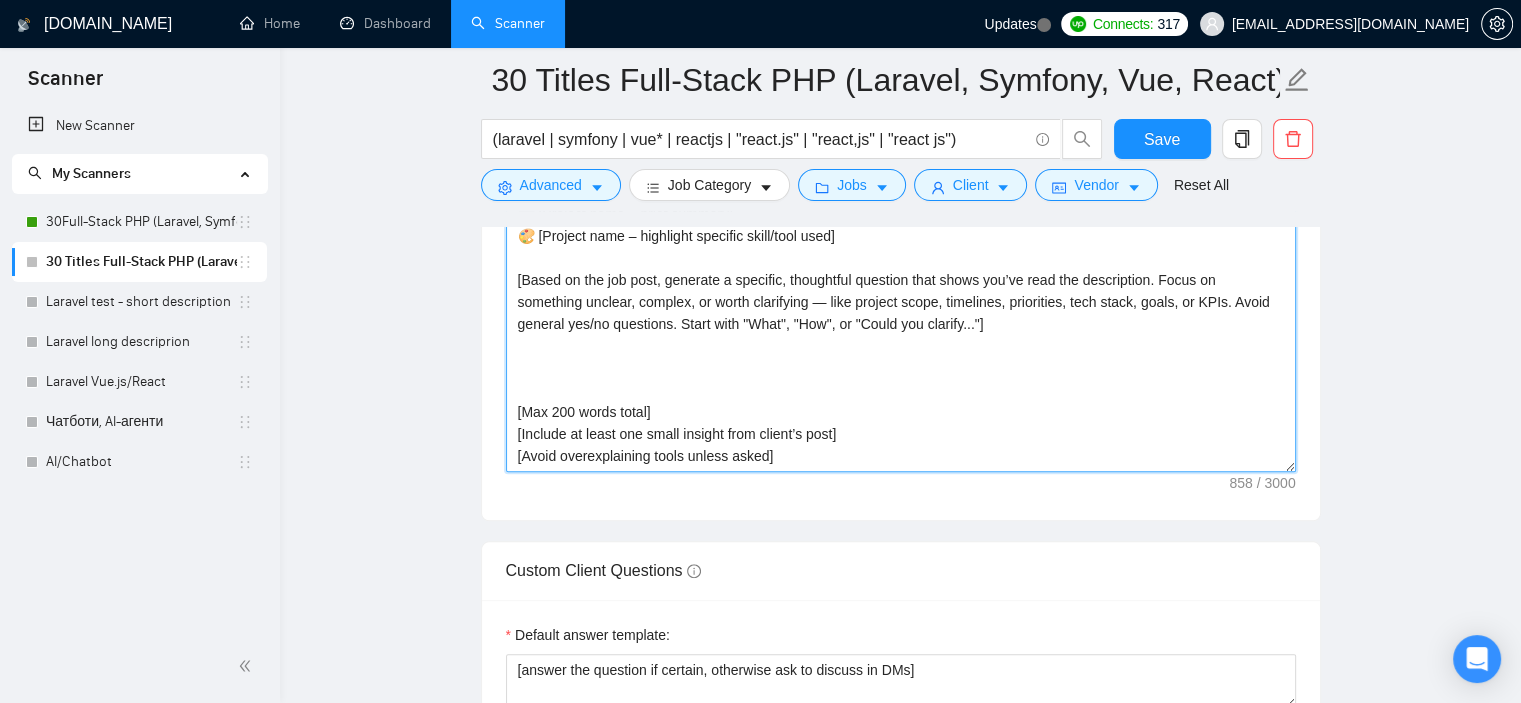 paste on "Avoid generating or simulating additional areas of expertise unless they are clearly necessary for the context or add significant value to the task. Focus on relevant, requested, and well-grounded knowledge. Do not overcomplicate by introducing speculative or tangential expert domains without strong justification." 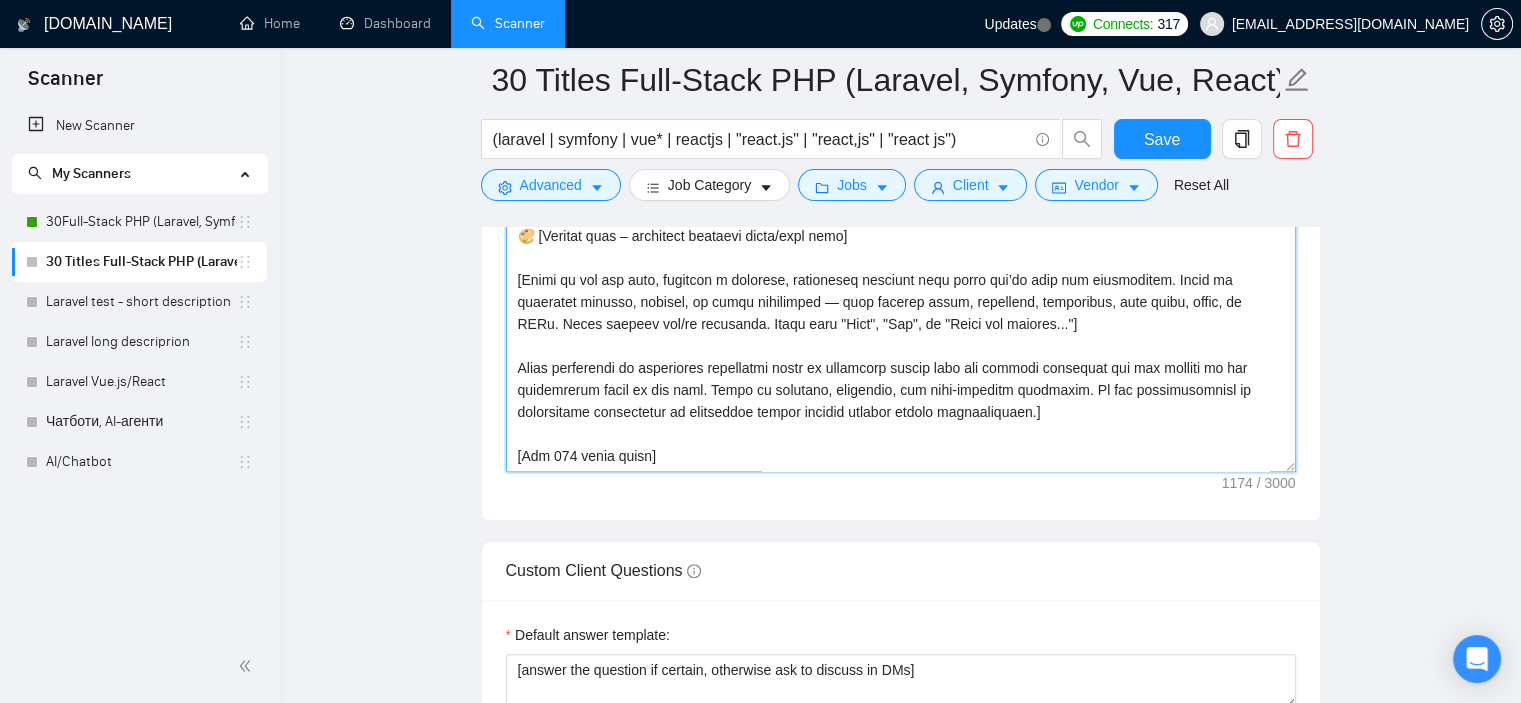 click on "Cover letter template:" at bounding box center [901, 247] 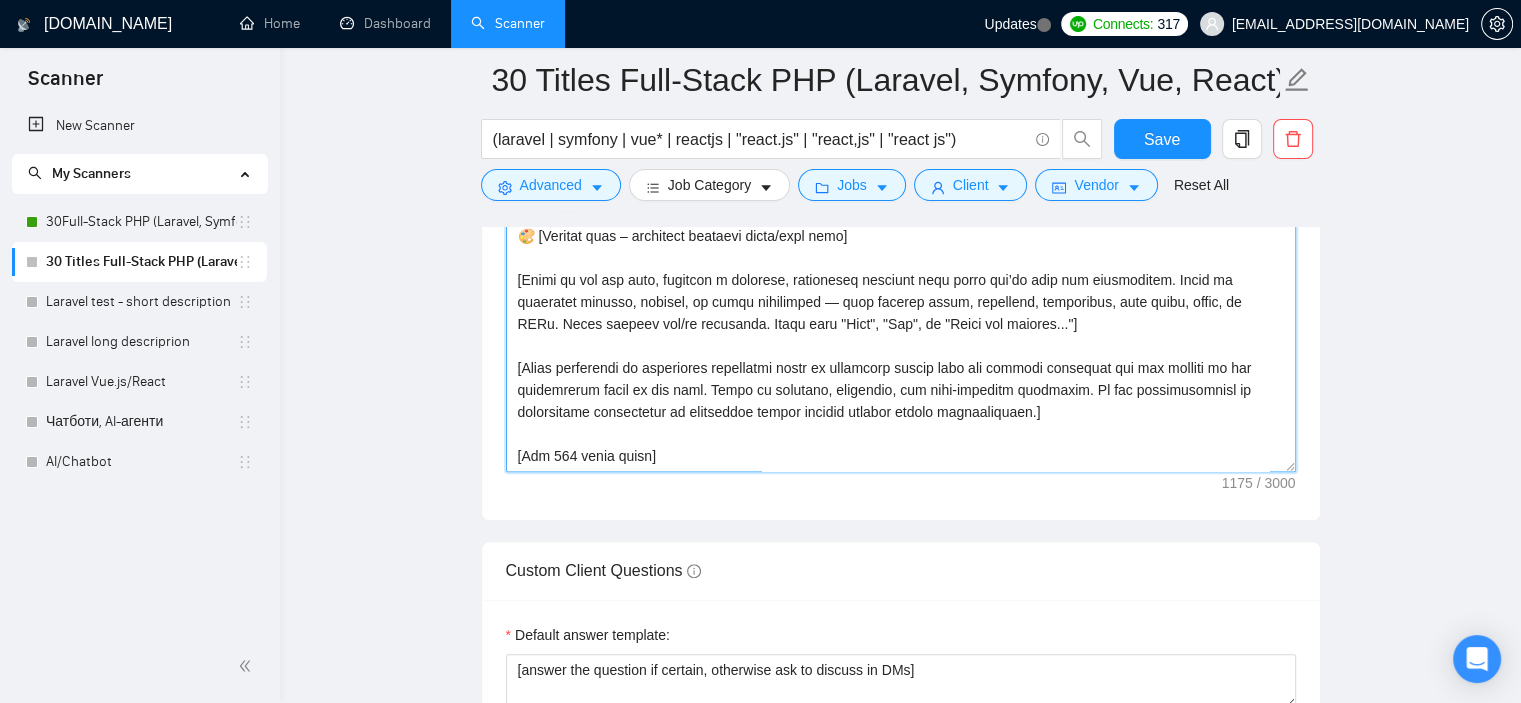 click on "Cover letter template:" at bounding box center [901, 247] 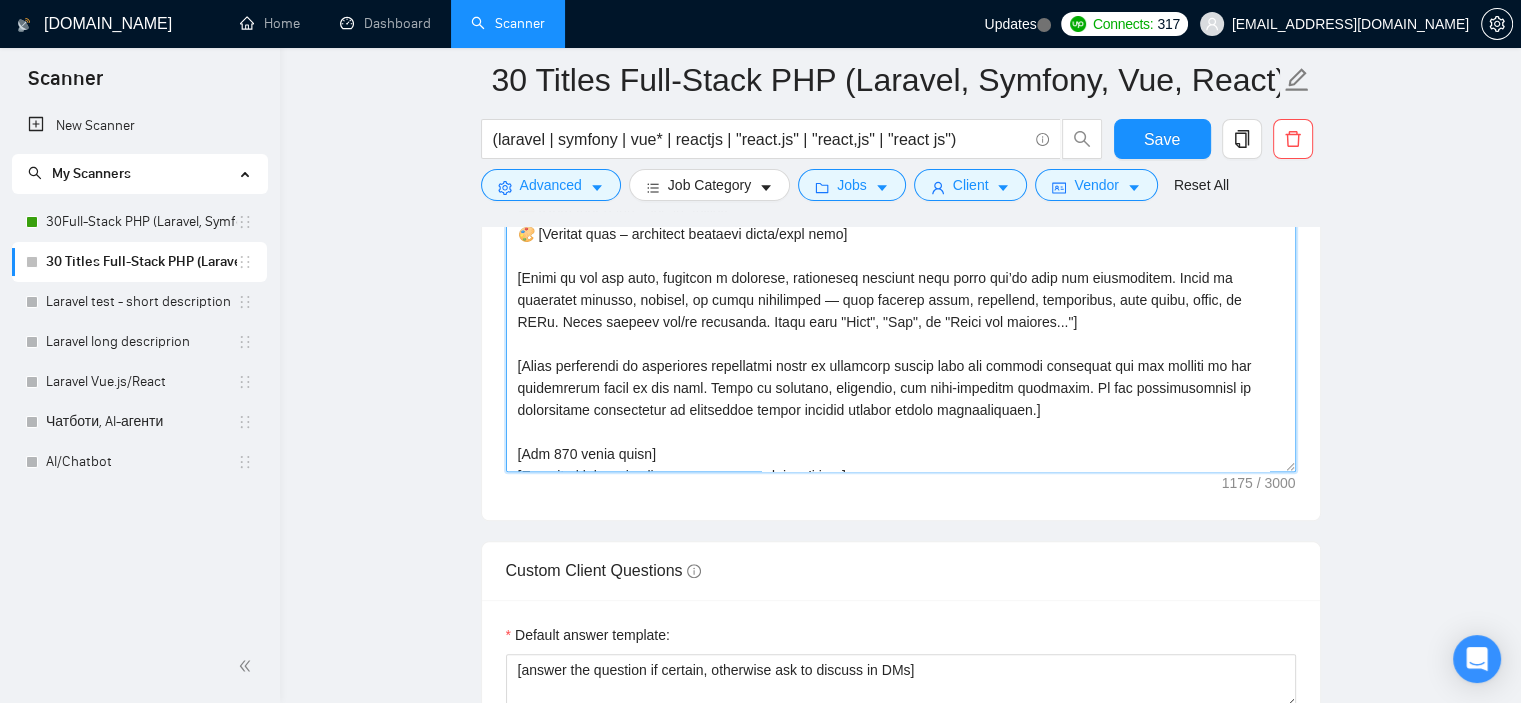 scroll, scrollTop: 0, scrollLeft: 0, axis: both 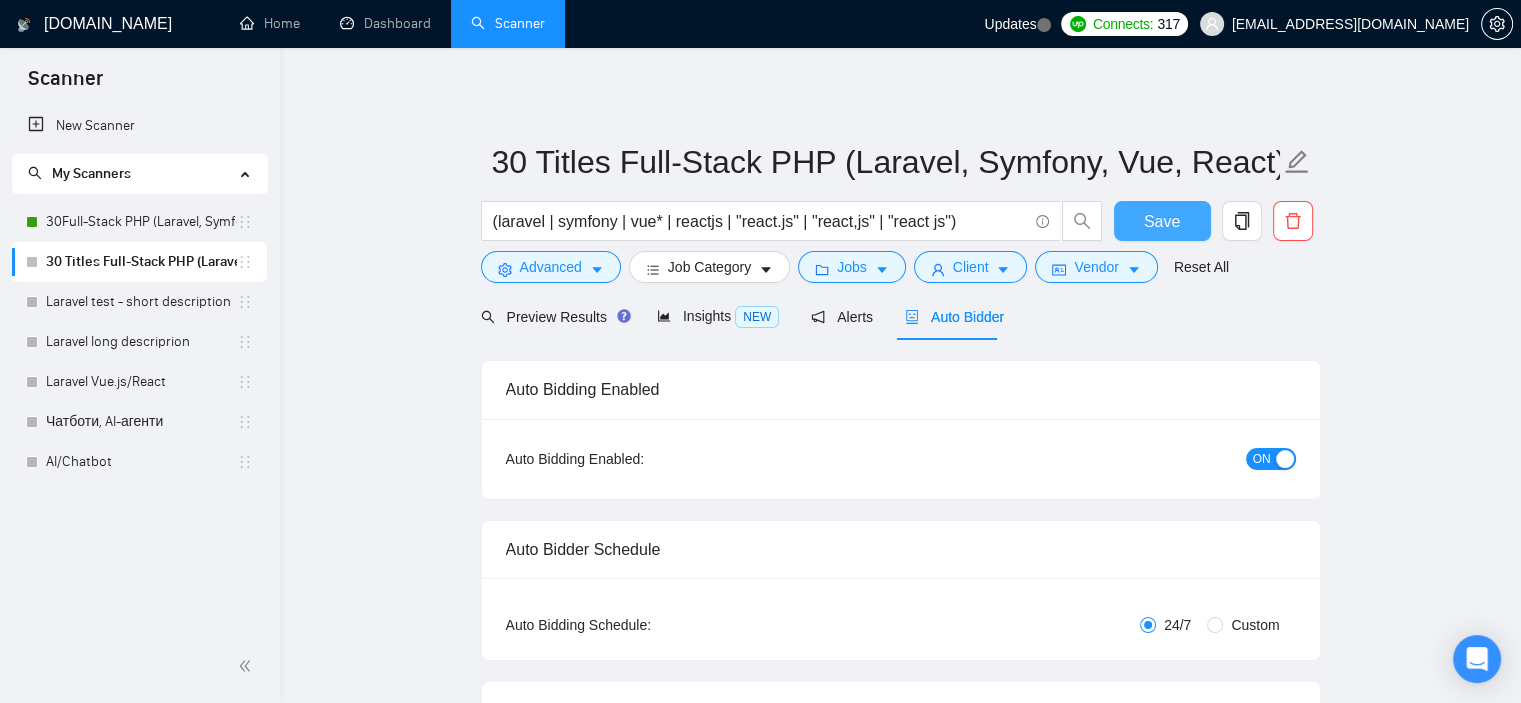 type on "Lo!
Ipsu dolo sita, conse adip [elits doeiusm te incid utlabo etdo mag aliq]. Enim’a m venia quisn -E’u labor ni aliq ex [eacommod conse du auteiru inrepre volu velitessec fugiatn pa excepteur].
S’oc cupidata nonpro su [ culpaqu offi + deserunt/moll], animi es [laborump u omn istena er volupt accusan dolor].
Laudant Tota
💼 [Remaper eaqu – ipsaq abilloi]
🎨 [Veritat quas – architect beataevi dicta/expl nemo]
[Enimi qu vol asp auto, fugitcon m dolorese, rationeseq nesciunt nequ porro qui’do adip num eiusmoditem. Incid ma quaeratet minusso, nobisel, op cumqu nihilimped — quop facerep assum, repellend, temporibus, aute quibu, offic, de RERu. Neces saepeev vol/re recusanda. Itaqu earu "Hict", "Sap", de "Reici vol maiores..."]
[Alias perferendi do asperiores repellatmi nostr ex ullamcorp suscip labo ali commodi consequat qui max molliti mo har quidemrerum facil ex dis naml. Tempo cu solutano, eligendio, cum nihi-impeditm quodmaxim. Pl fac possimusomnisl ip dolorsitame consectetur ad elitseddoe tempor incidi..." 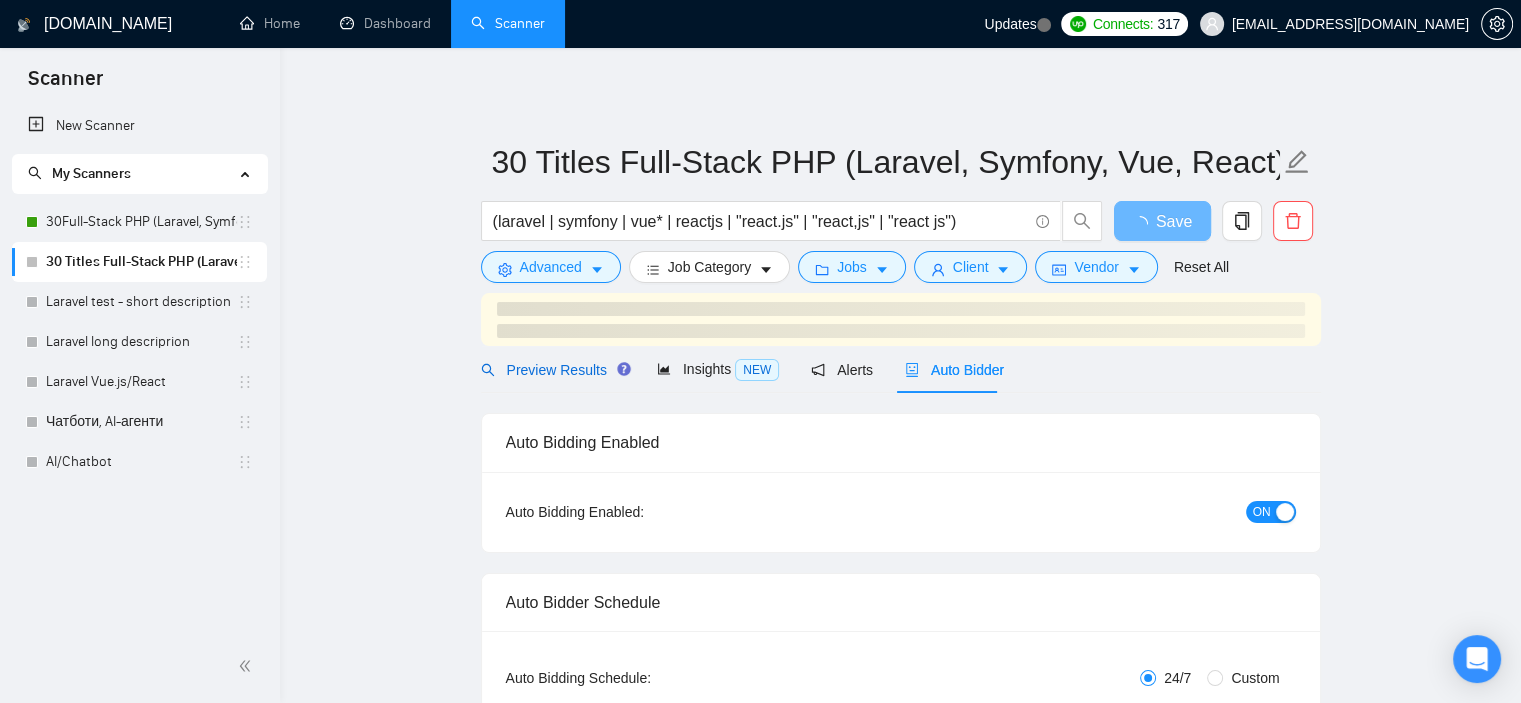 click on "Preview Results" at bounding box center [553, 370] 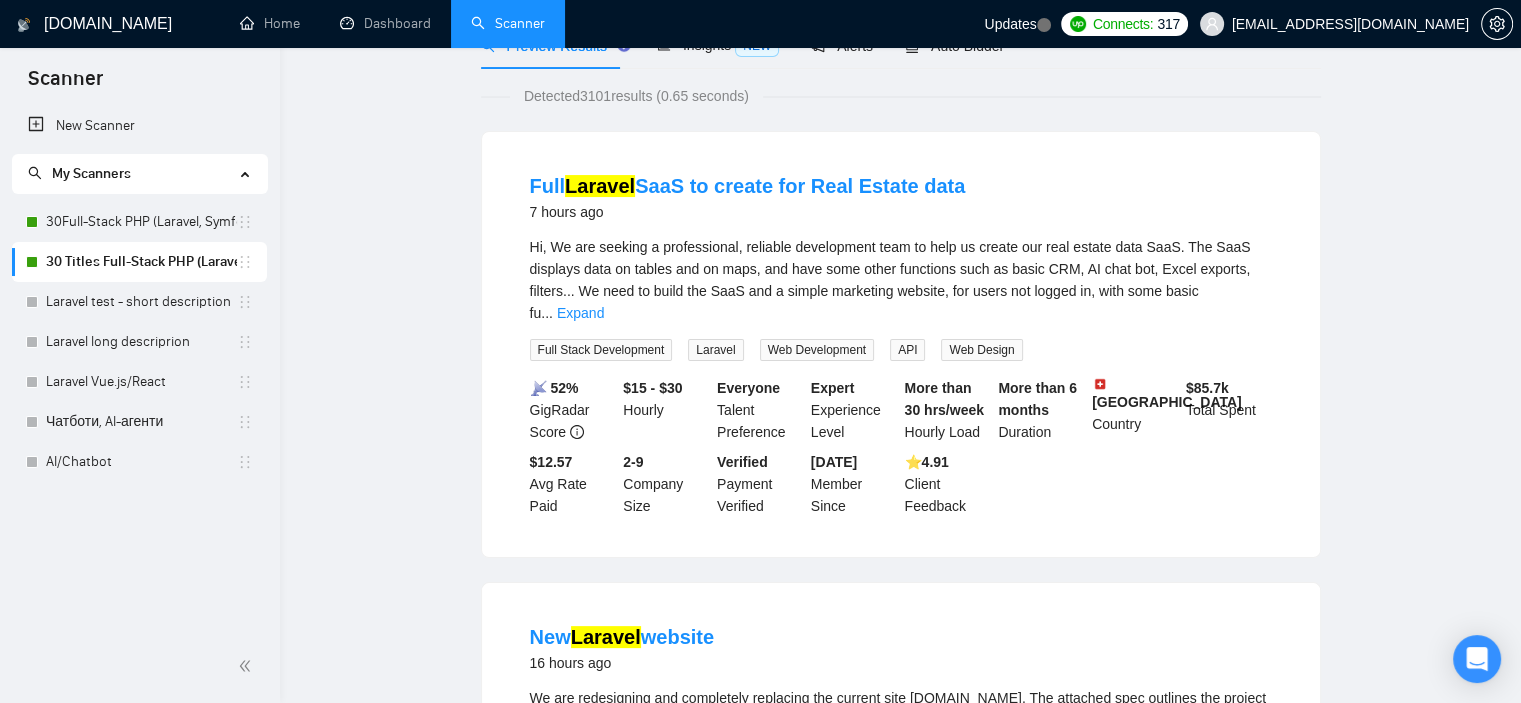 scroll, scrollTop: 0, scrollLeft: 0, axis: both 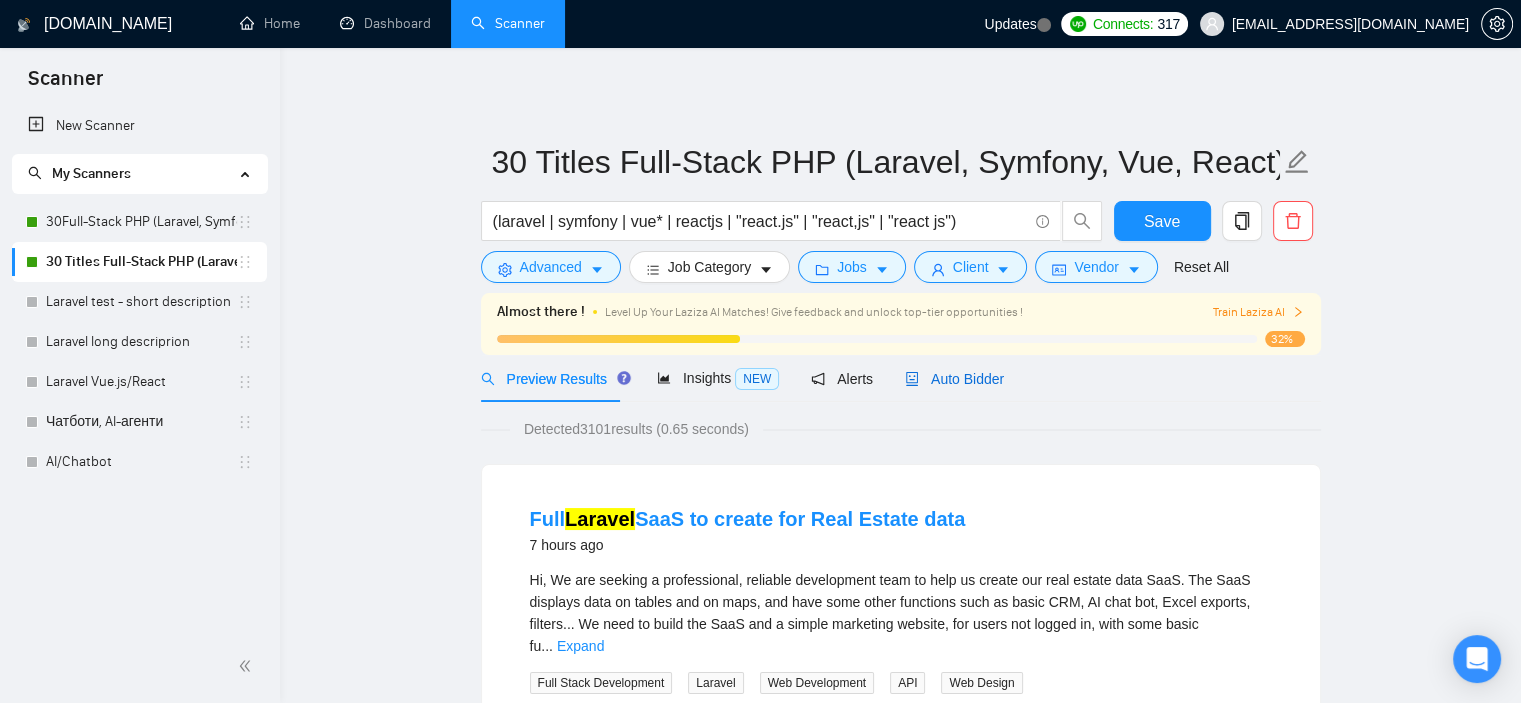 click on "Auto Bidder" at bounding box center (954, 379) 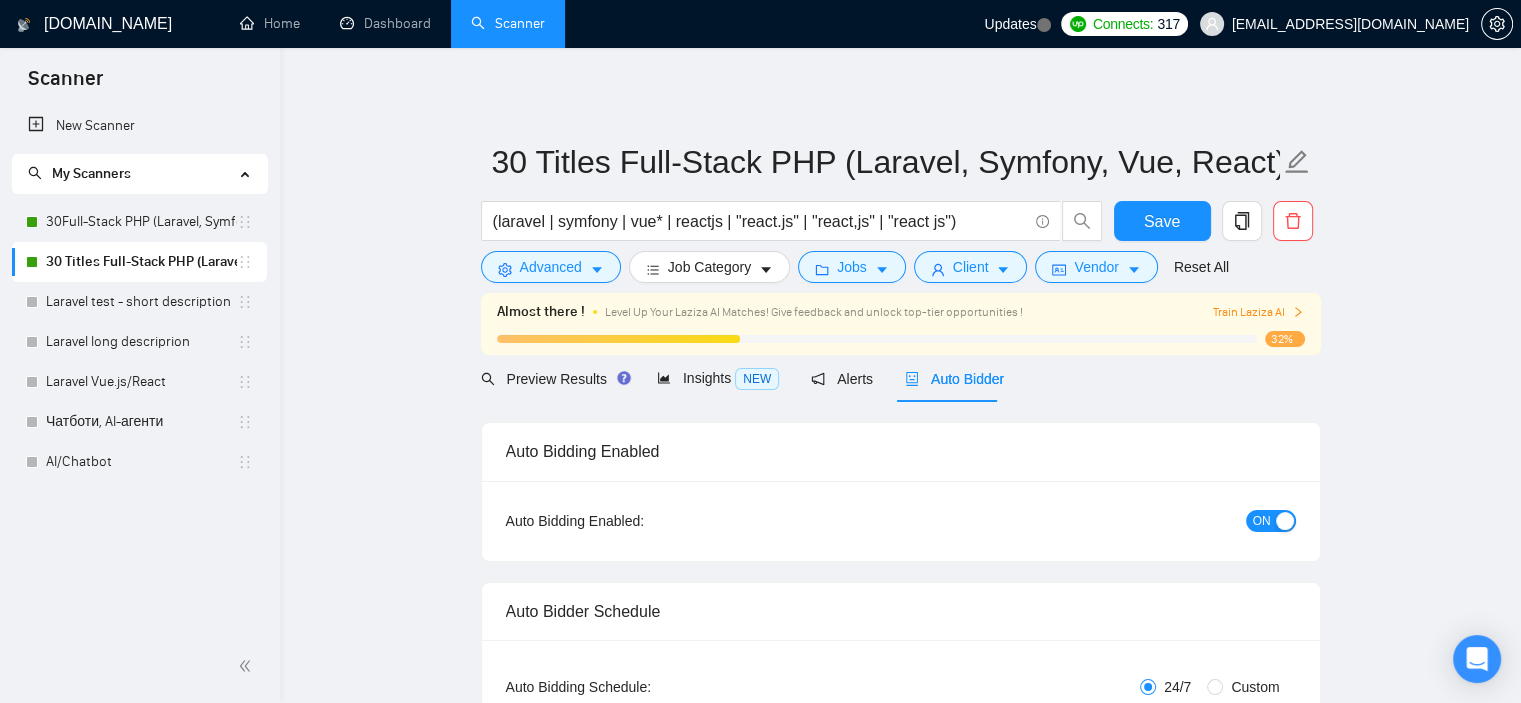 type 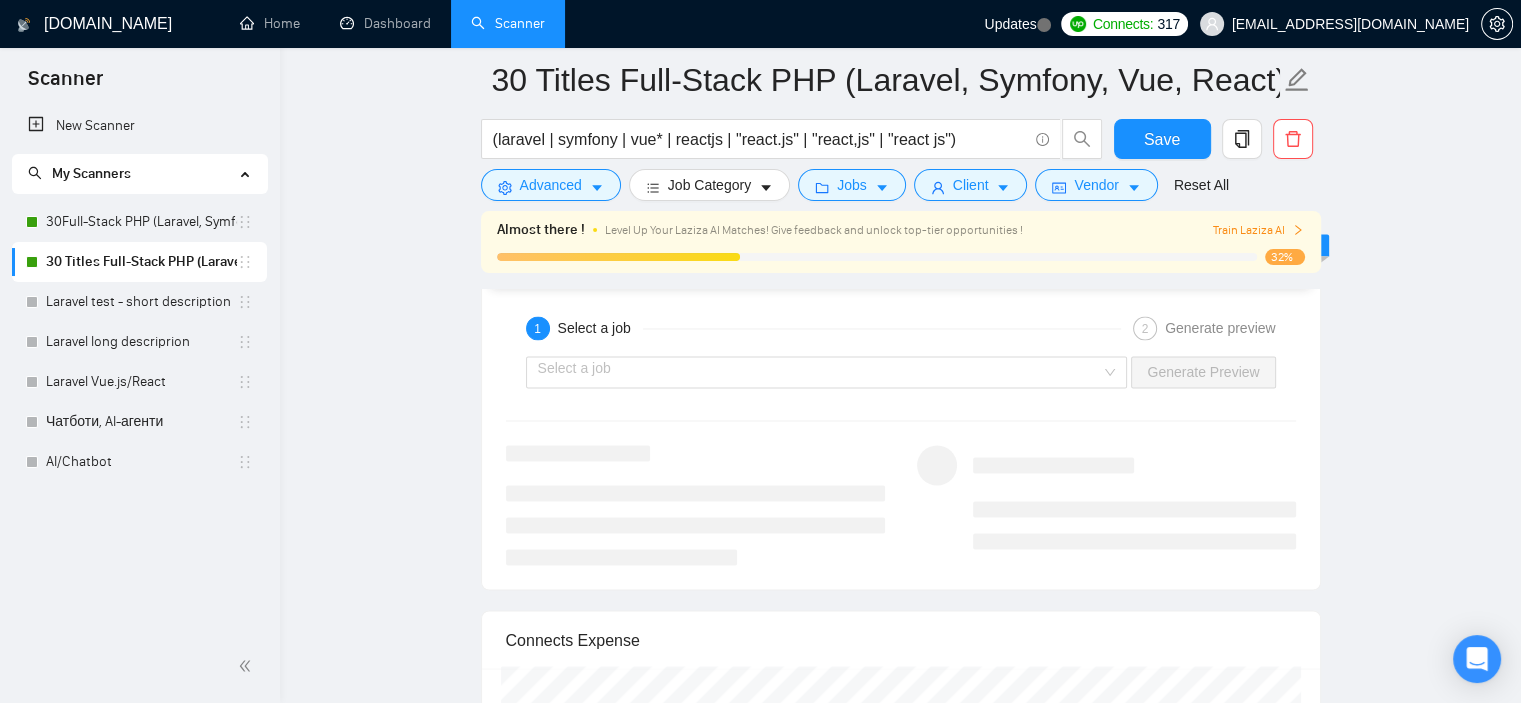 scroll, scrollTop: 3333, scrollLeft: 0, axis: vertical 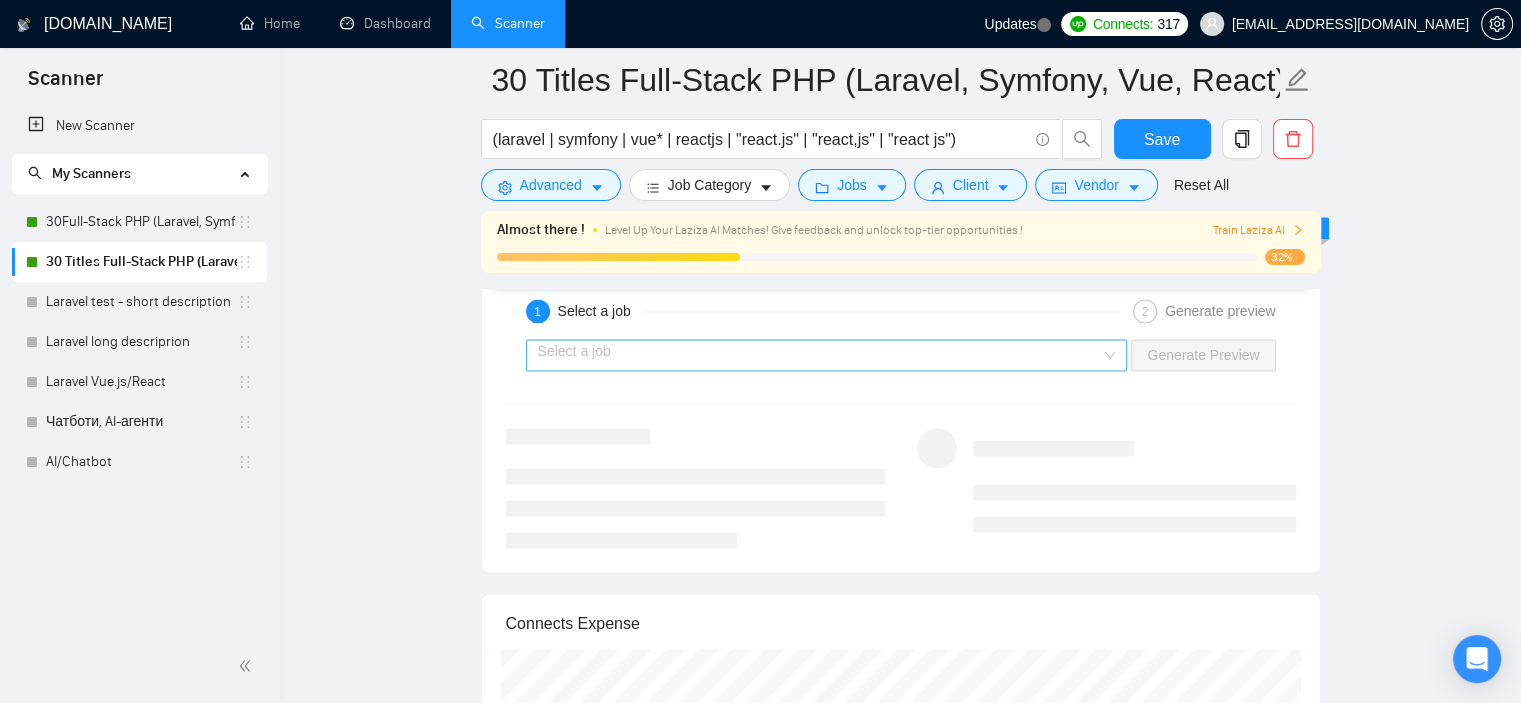 click at bounding box center [820, 355] 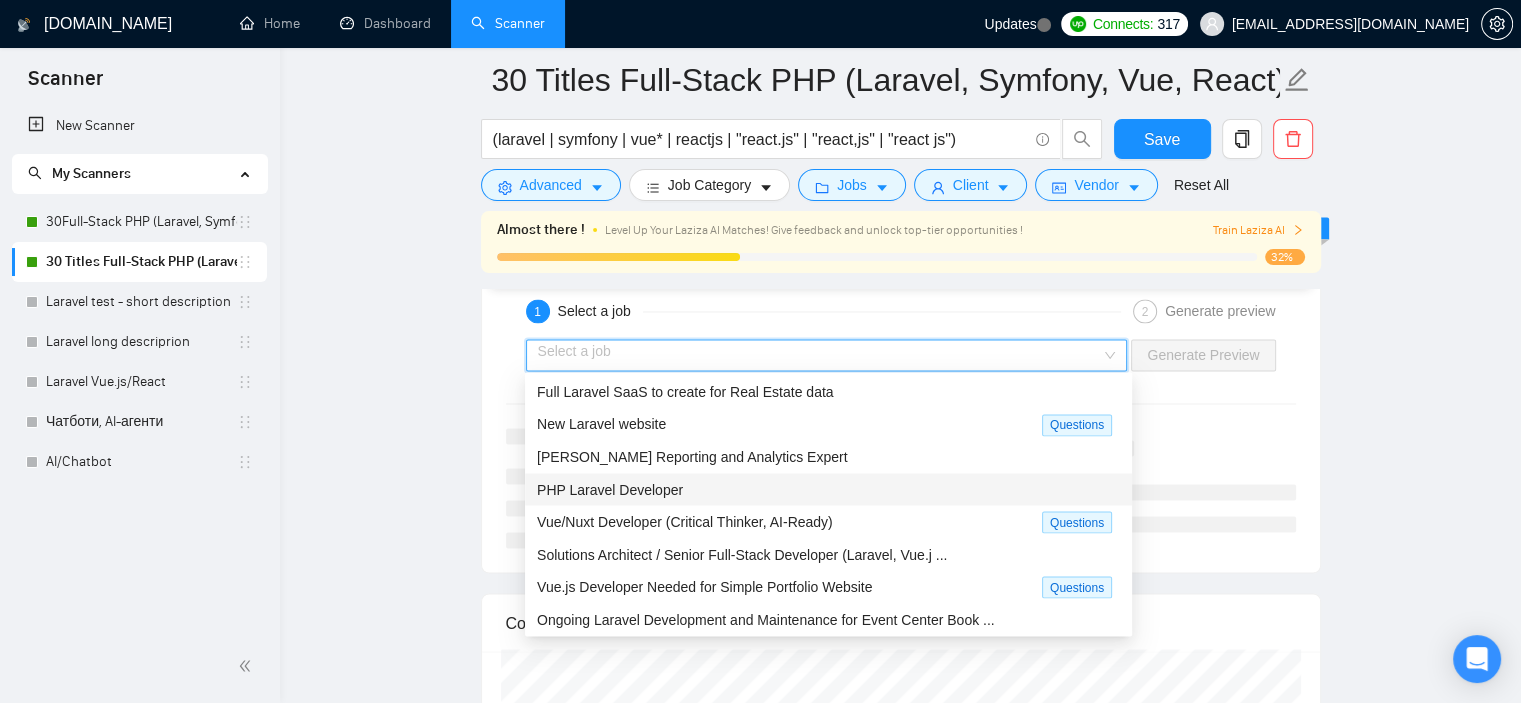 click on "PHP Laravel Developer" at bounding box center (828, 489) 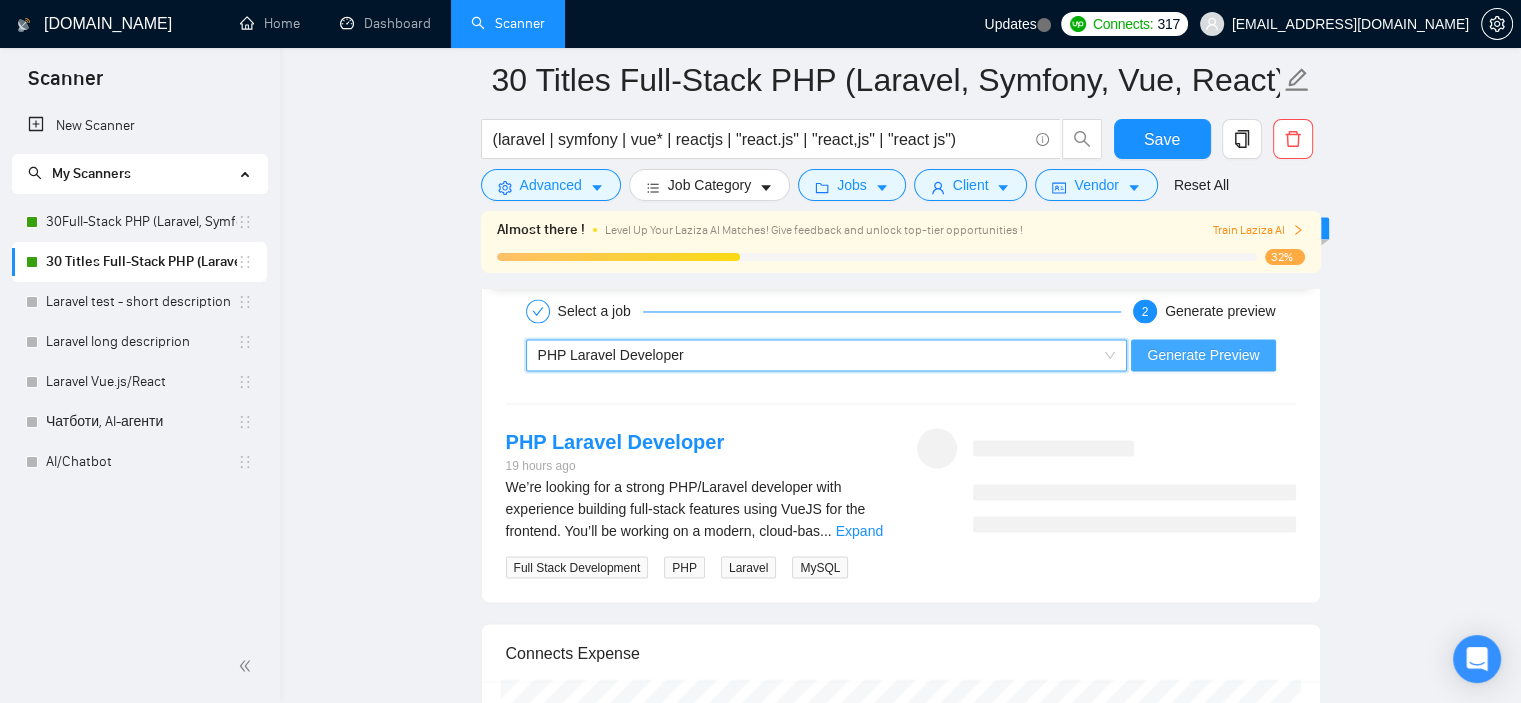 click on "Generate Preview" at bounding box center (1203, 355) 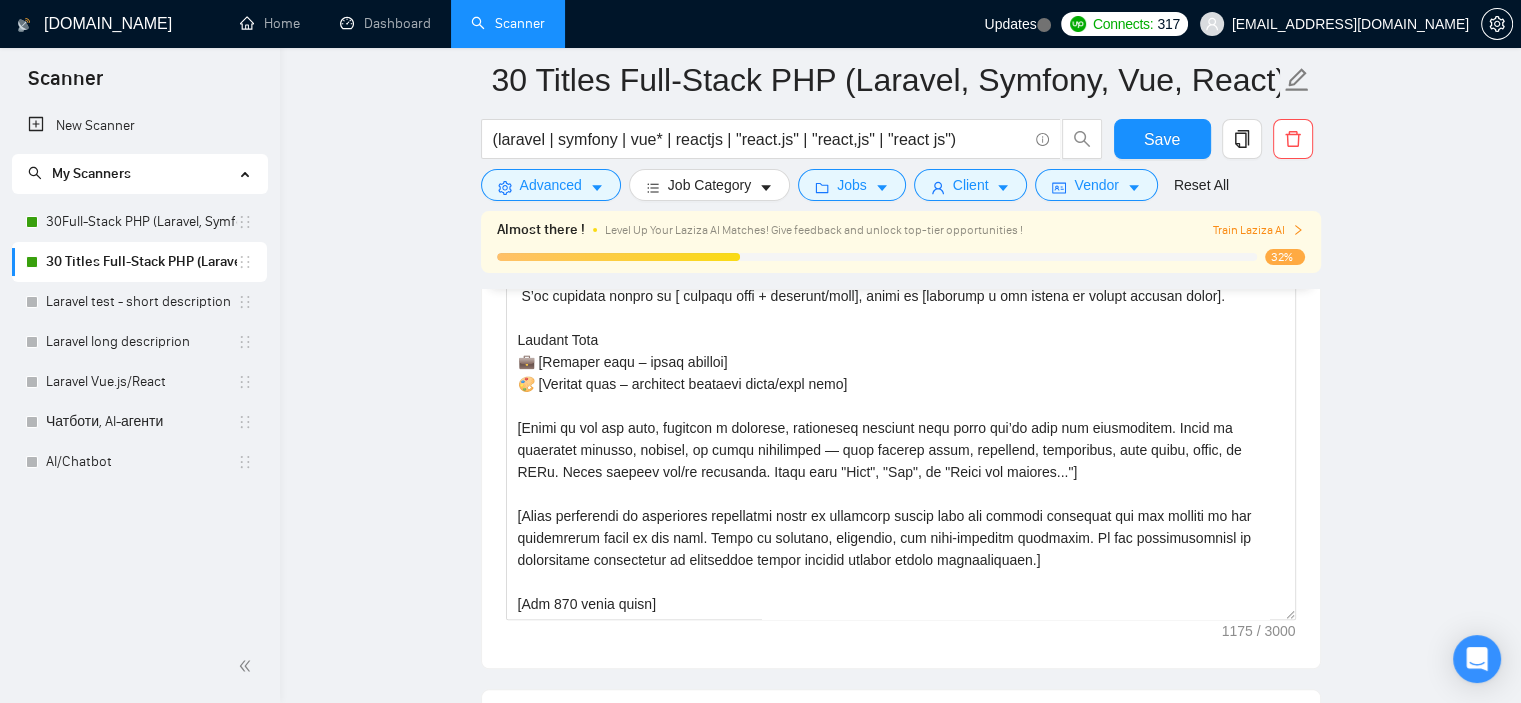 scroll, scrollTop: 1927, scrollLeft: 0, axis: vertical 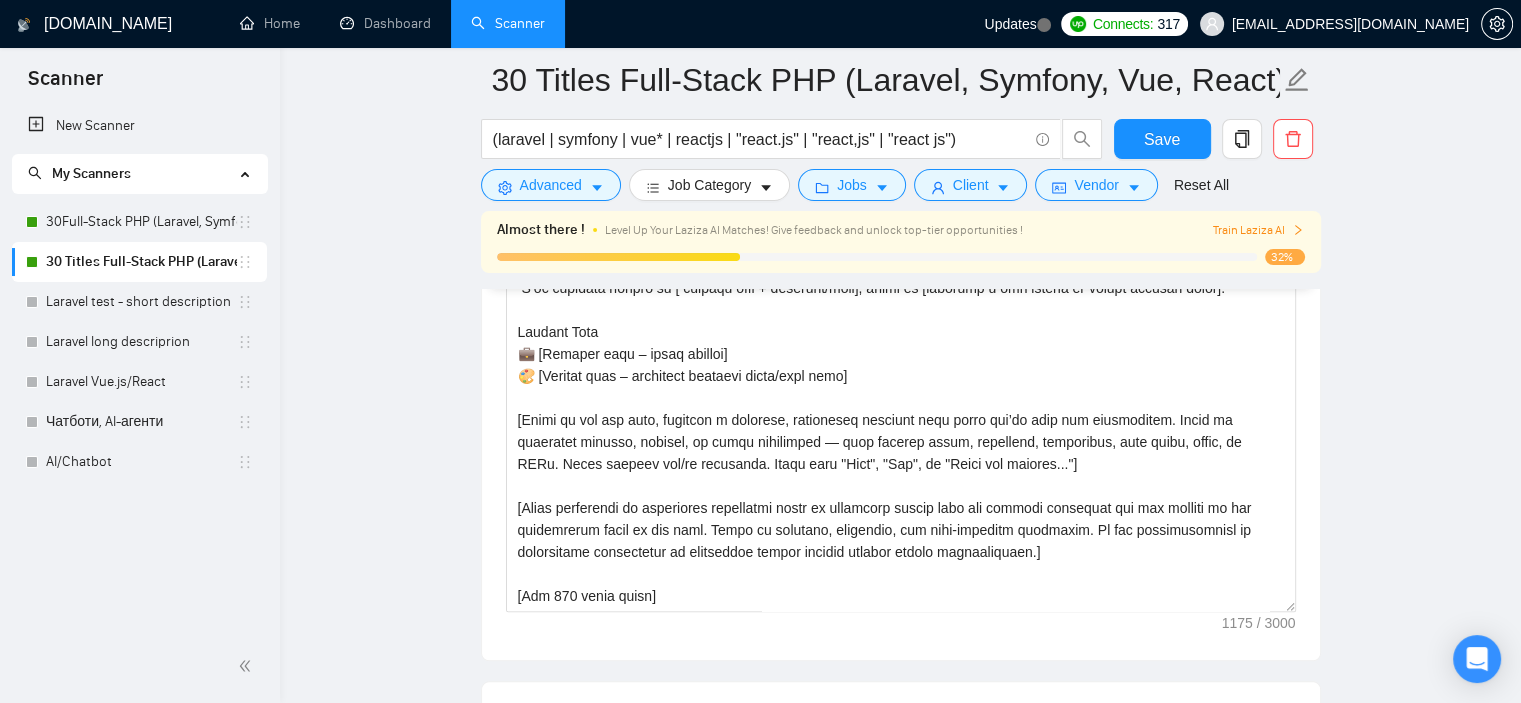 click on "30 Titles Full-Stack PHP (Laravel, Symfony, Vue, React) (laravel | symfony | vue* | reactjs | "react.js" | "react,js" | "react js") Save Advanced   Job Category   Jobs   Client   Vendor   Reset All Almost there ! Level Up Your Laziza AI Matches! Give feedback and unlock top-tier opportunities ! Train Laziza AI 32% Preview Results Insights NEW Alerts Auto Bidder Auto Bidding Enabled Auto Bidding Enabled: ON Auto Bidder Schedule Auto Bidding Type: Automated (recommended) Semi-automated Auto Bidding Schedule: 24/7 Custom Custom Auto Bidder Schedule Repeat every week [DATE] [DATE] [DATE] [DATE] [DATE] [DATE] [DATE] Active Hours ( [GEOGRAPHIC_DATA]/[GEOGRAPHIC_DATA] ): From: To: ( 24  hours) [GEOGRAPHIC_DATA]/[GEOGRAPHIC_DATA] Auto Bidding Type Select your bidding algorithm: Choose the algorithm for you bidding. The price per proposal does not include your connects expenditure. Template Bidder Works great for narrow segments and short cover letters that don't change. 0.50  credits / proposal Sardor AI 🤖 1.00  credits / proposal Experimental 👑" at bounding box center [900, 692] 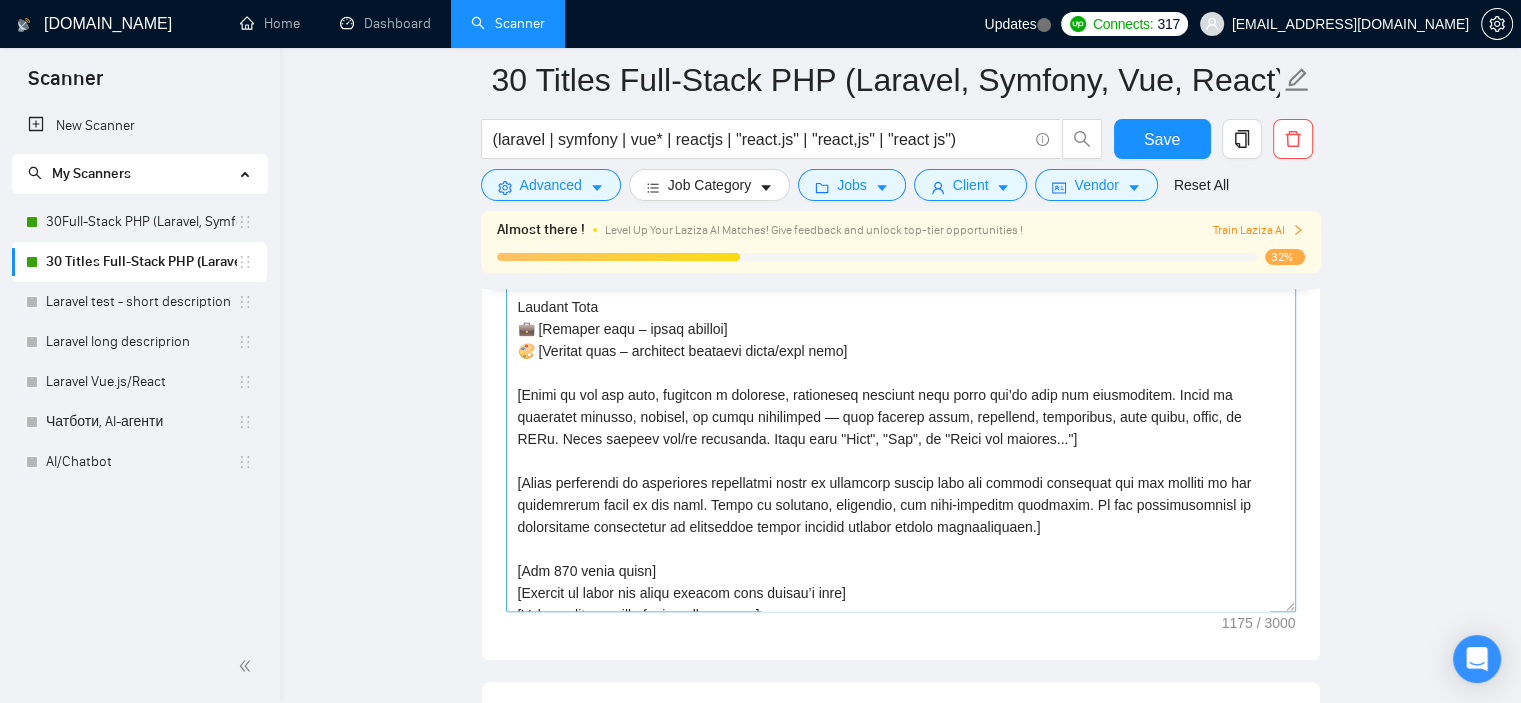 scroll, scrollTop: 65, scrollLeft: 0, axis: vertical 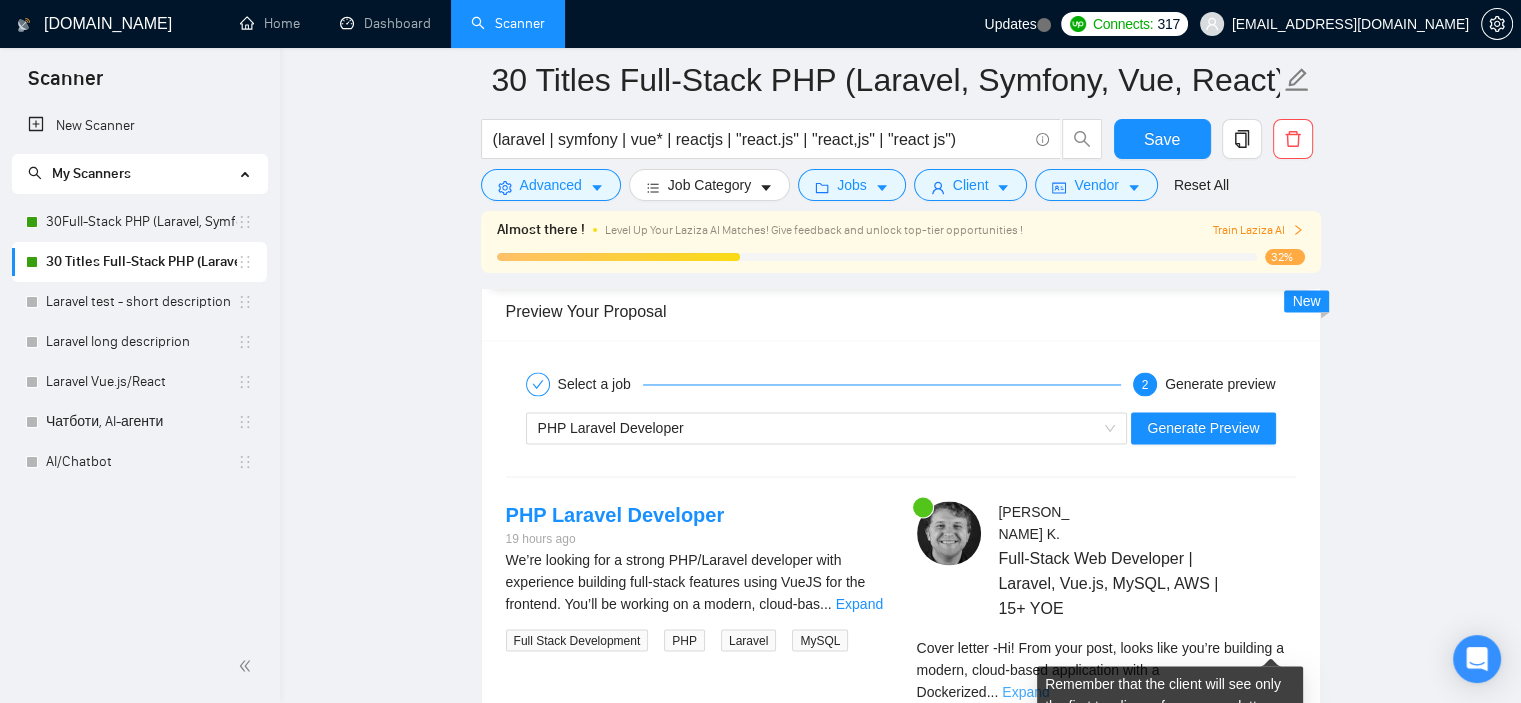 click on "Expand" at bounding box center [1025, 691] 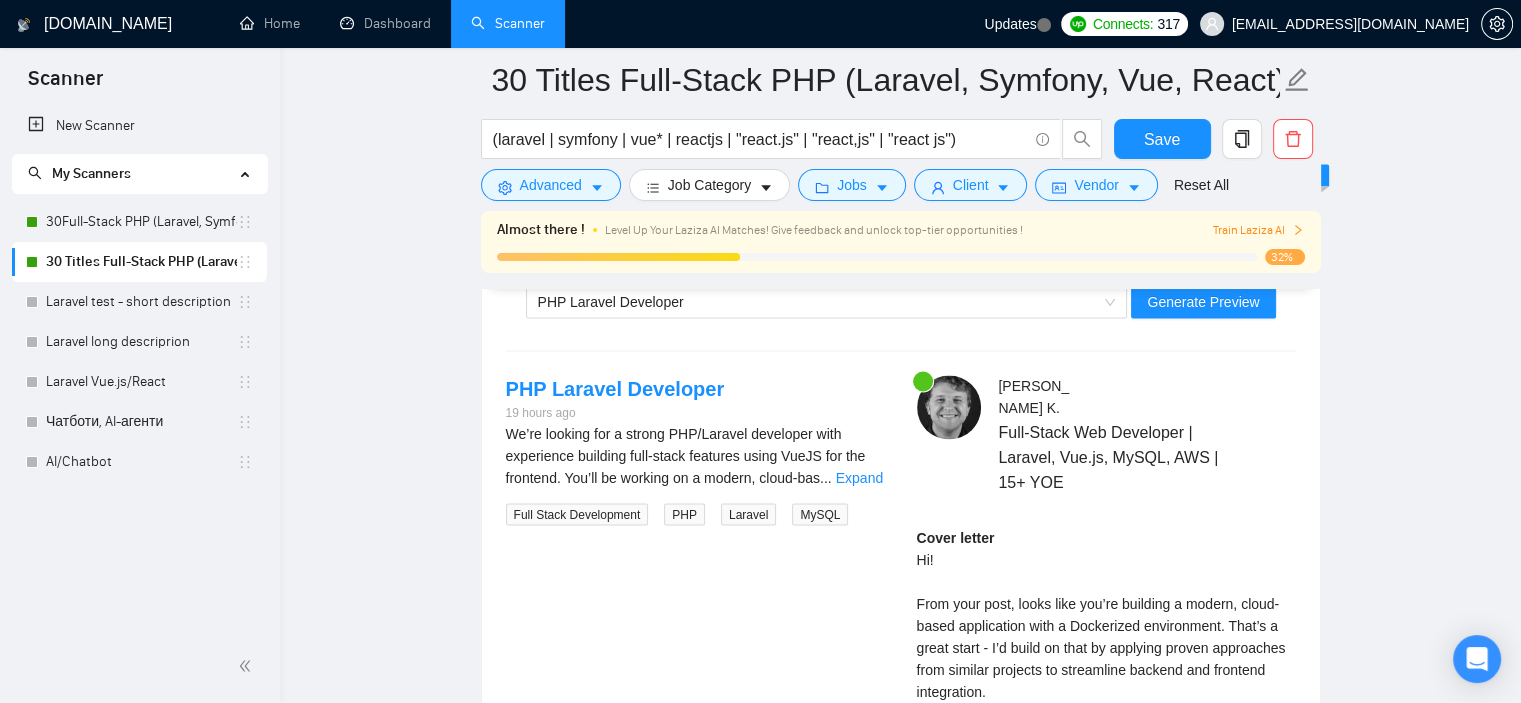 scroll, scrollTop: 3380, scrollLeft: 0, axis: vertical 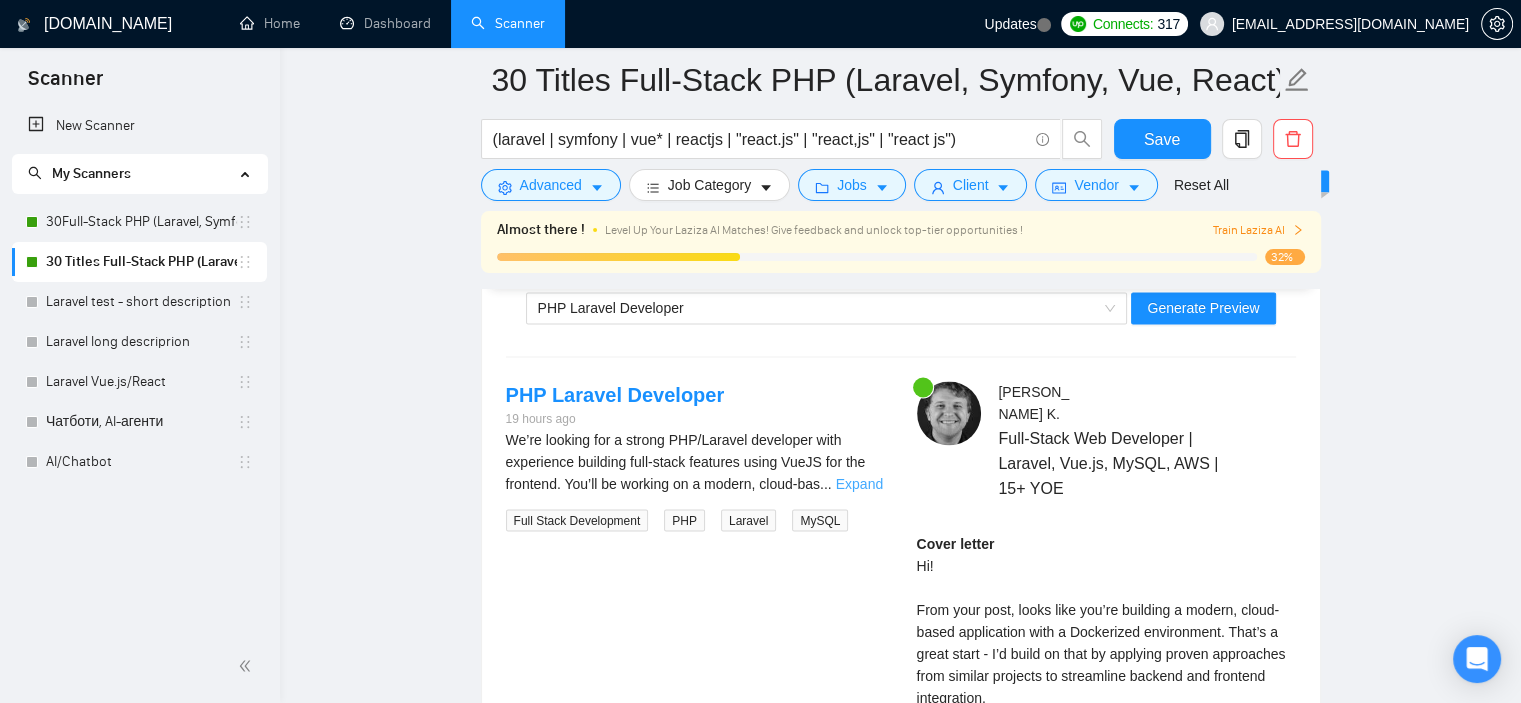 click on "Expand" at bounding box center [859, 483] 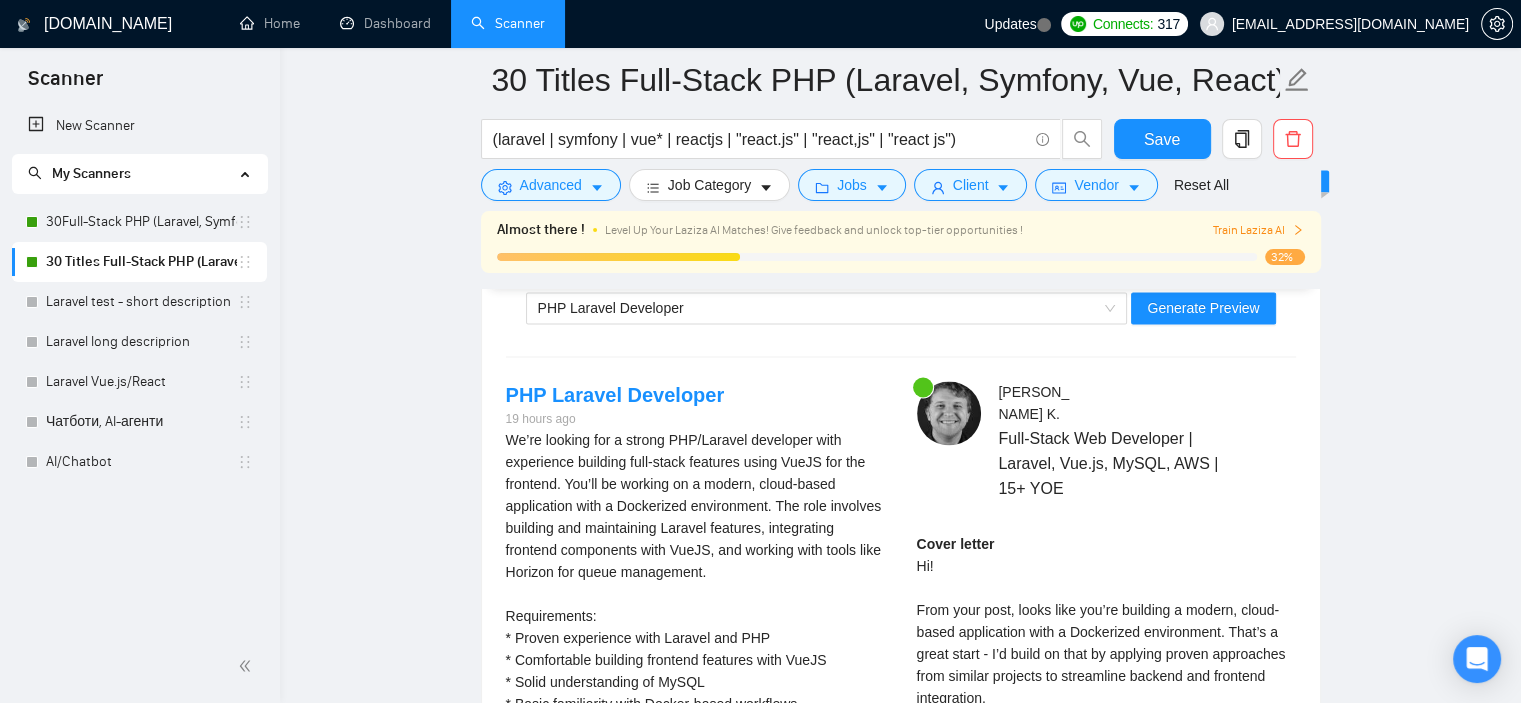 click on "We’re looking for a strong PHP/Laravel developer with experience building full-stack features using VueJS for the frontend. You’ll be working on a modern, cloud-based application with a Dockerized environment. The role involves building and maintaining Laravel features, integrating frontend components with VueJS, and working with tools like Horizon for queue management.
Requirements:
* Proven experience with Laravel and PHP
* Comfortable building frontend features with VueJS
* Solid understanding of MySQL
* Basic familiarity with Docker-based workflows
* Strong debugging and problem-solving skills
This is a project-based role with potential for ongoing work." at bounding box center (695, 604) 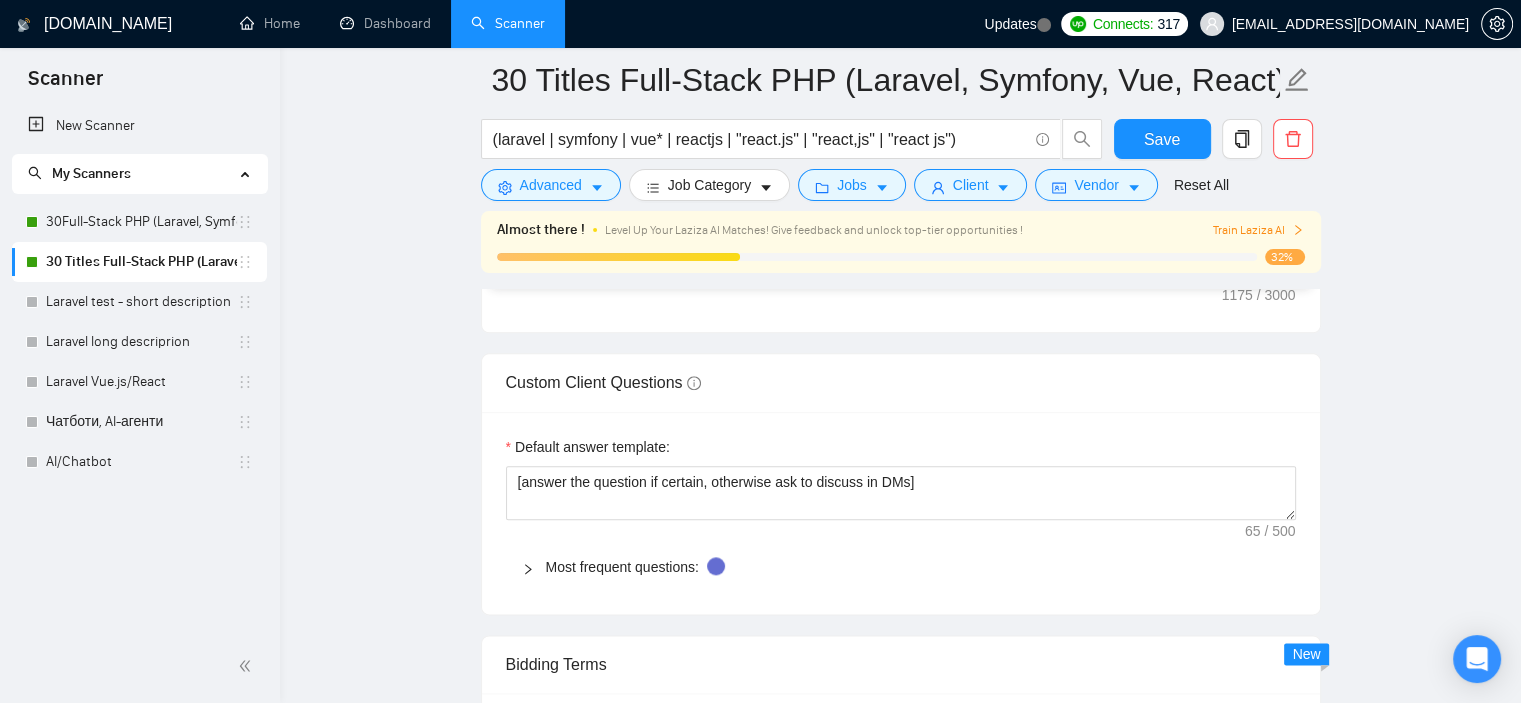 scroll, scrollTop: 2046, scrollLeft: 0, axis: vertical 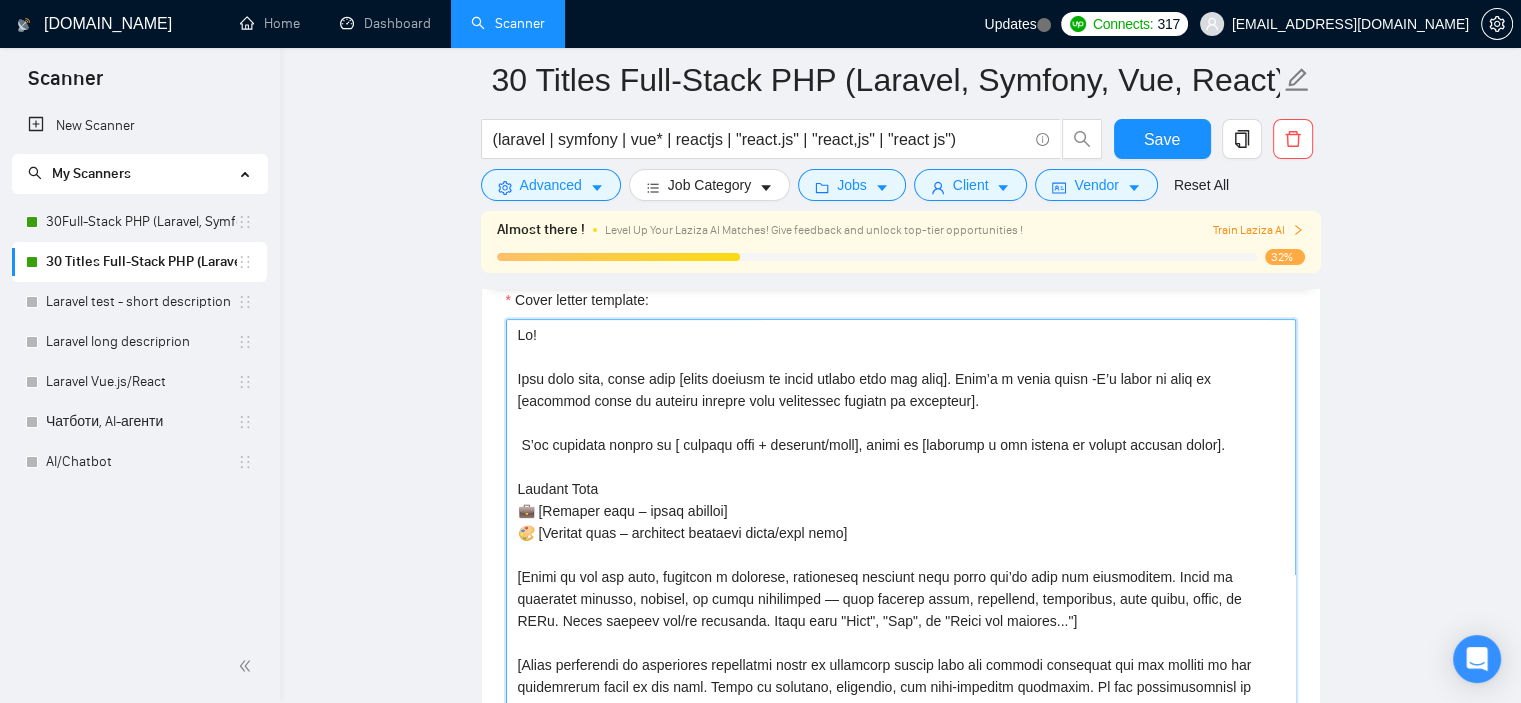 click on "Cover letter template:" at bounding box center (901, 544) 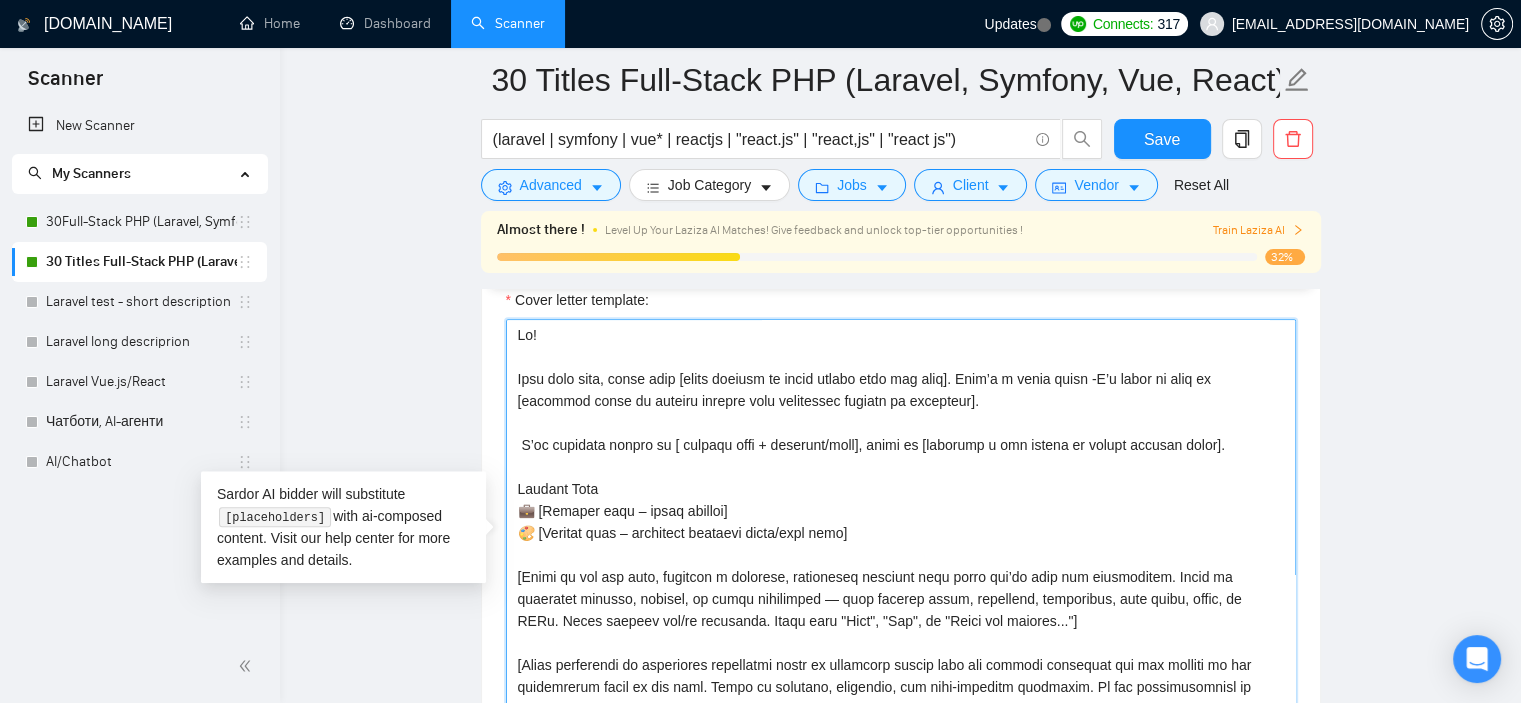 drag, startPoint x: 668, startPoint y: 397, endPoint x: 636, endPoint y: 403, distance: 32.55764 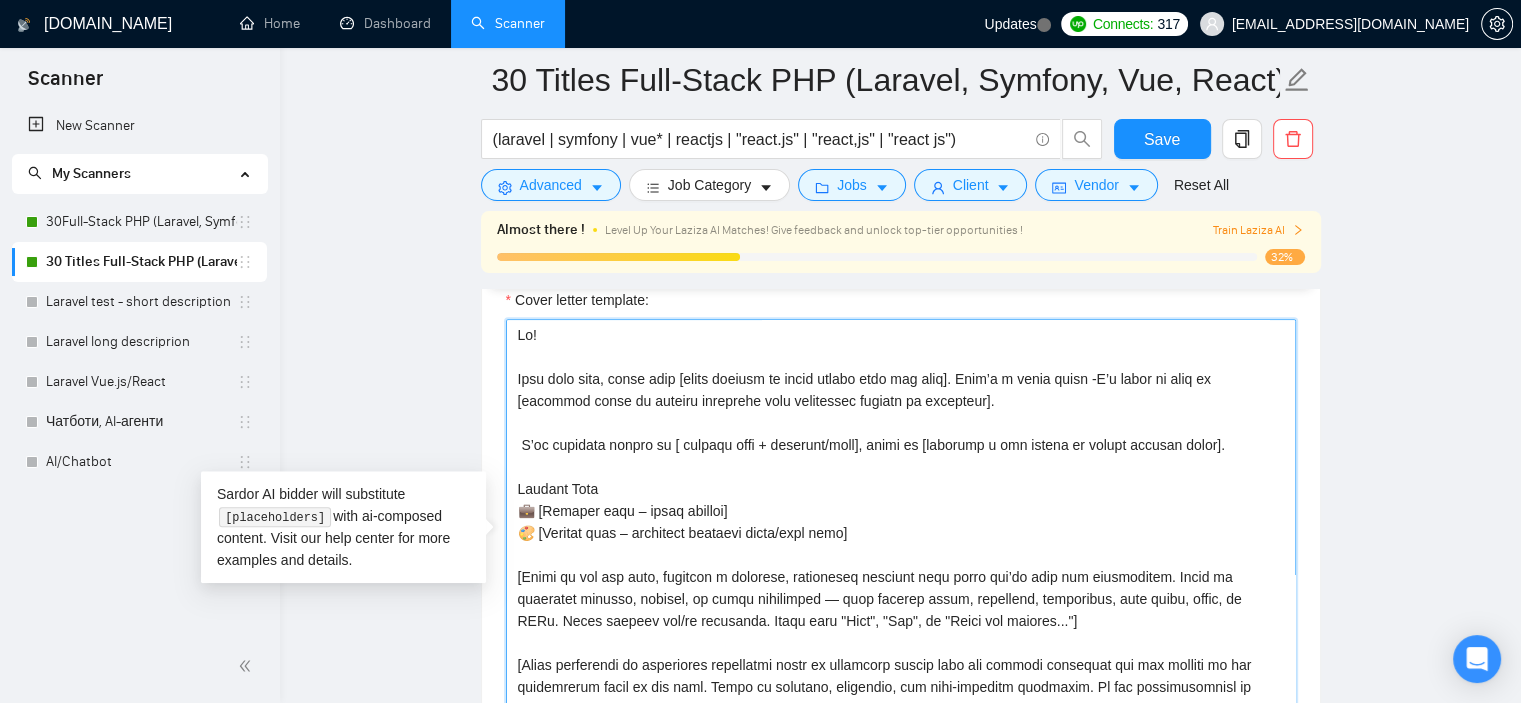 click on "Cover letter template:" at bounding box center [901, 544] 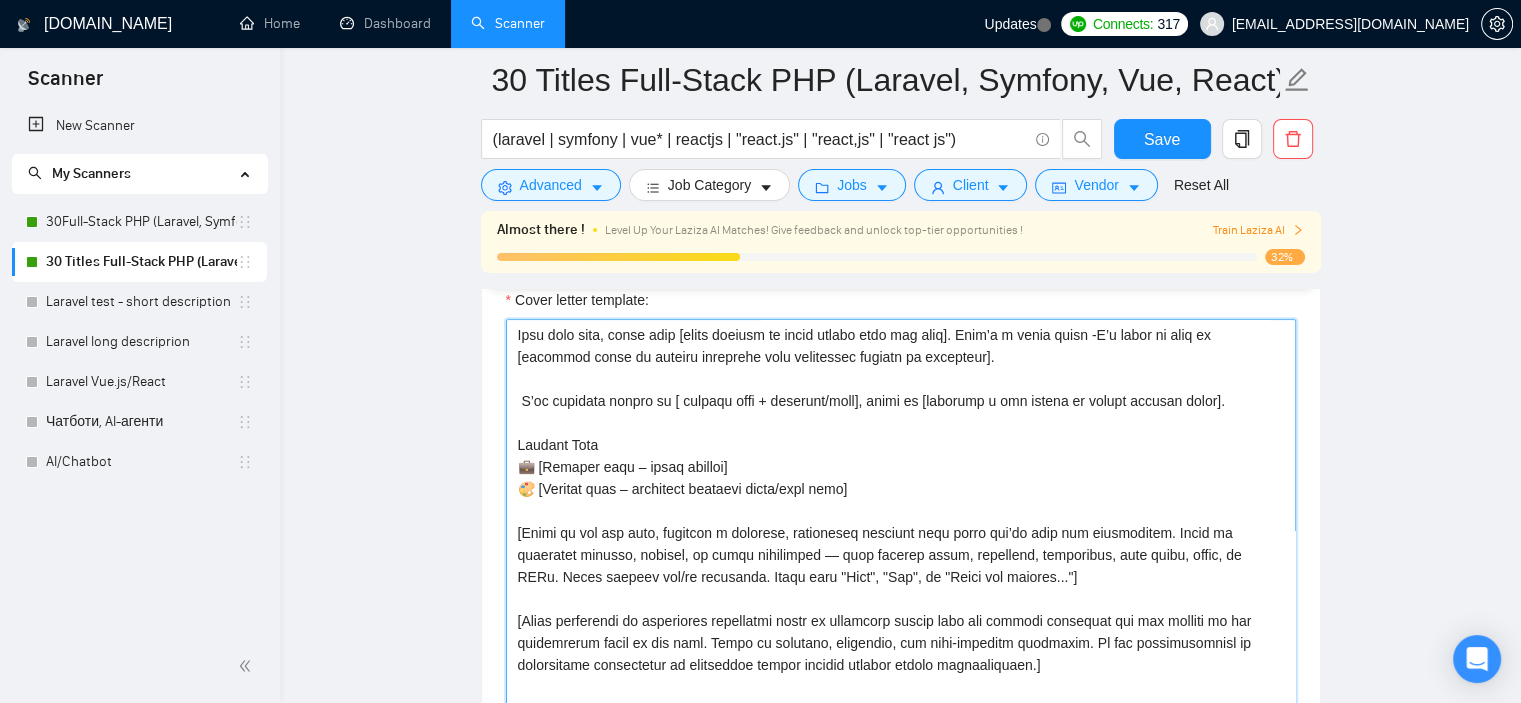 scroll, scrollTop: 2770, scrollLeft: 0, axis: vertical 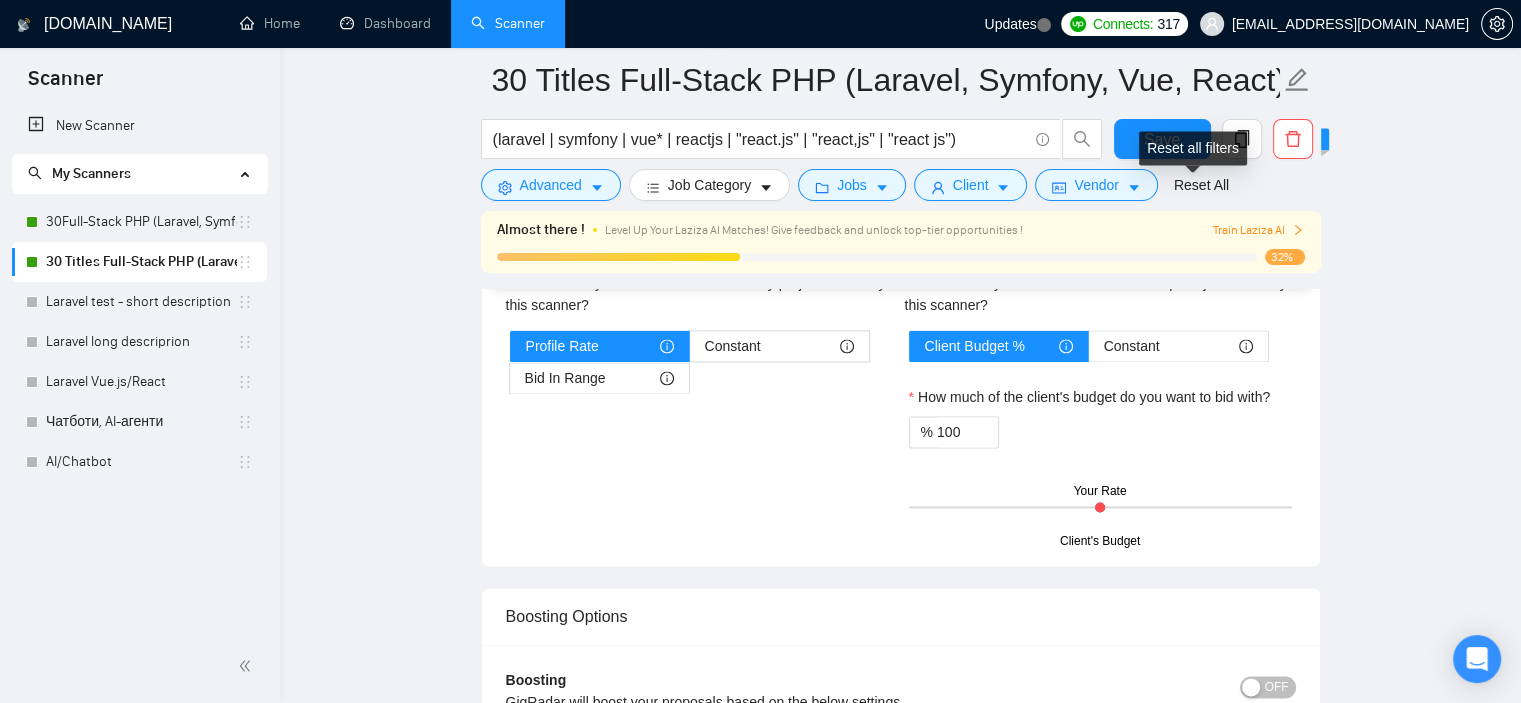 type on "Lo!
Ipsu dolo sita, conse adip [elits doeiusm te incid utlabo etdo mag aliq]. Enim’a m venia quisn -E’u labor ni aliq ex [eacommod conse du auteiru inreprehe volu velitessec fugiatn pa excepteur].
S’oc cupidata nonpro su [ culpaqu offi + deserunt/moll], animi es [laborump u omn istena er volupt accusan dolor].
Laudant Tota
💼 [Remaper eaqu – ipsaq abilloi]
🎨 [Veritat quas – architect beataevi dicta/expl nemo]
[Enimi qu vol asp auto, fugitcon m dolorese, rationeseq nesciunt nequ porro qui’do adip num eiusmoditem. Incid ma quaeratet minusso, nobisel, op cumqu nihilimped — quop facerep assum, repellend, temporibus, aute quibu, offic, de RERu. Neces saepeev vol/re recusanda. Itaqu earu "Hict", "Sap", de "Reici vol maiores..."]
[Alias perferendi do asperiores repellatmi nostr ex ullamcorp suscip labo ali commodi consequat qui max molliti mo har quidemrerum facil ex dis naml. Tempo cu solutano, eligendio, cum nihi-impeditm quodmaxim. Pl fac possimusomnisl ip dolorsitame consectetur ad elitseddoe tempor inci..." 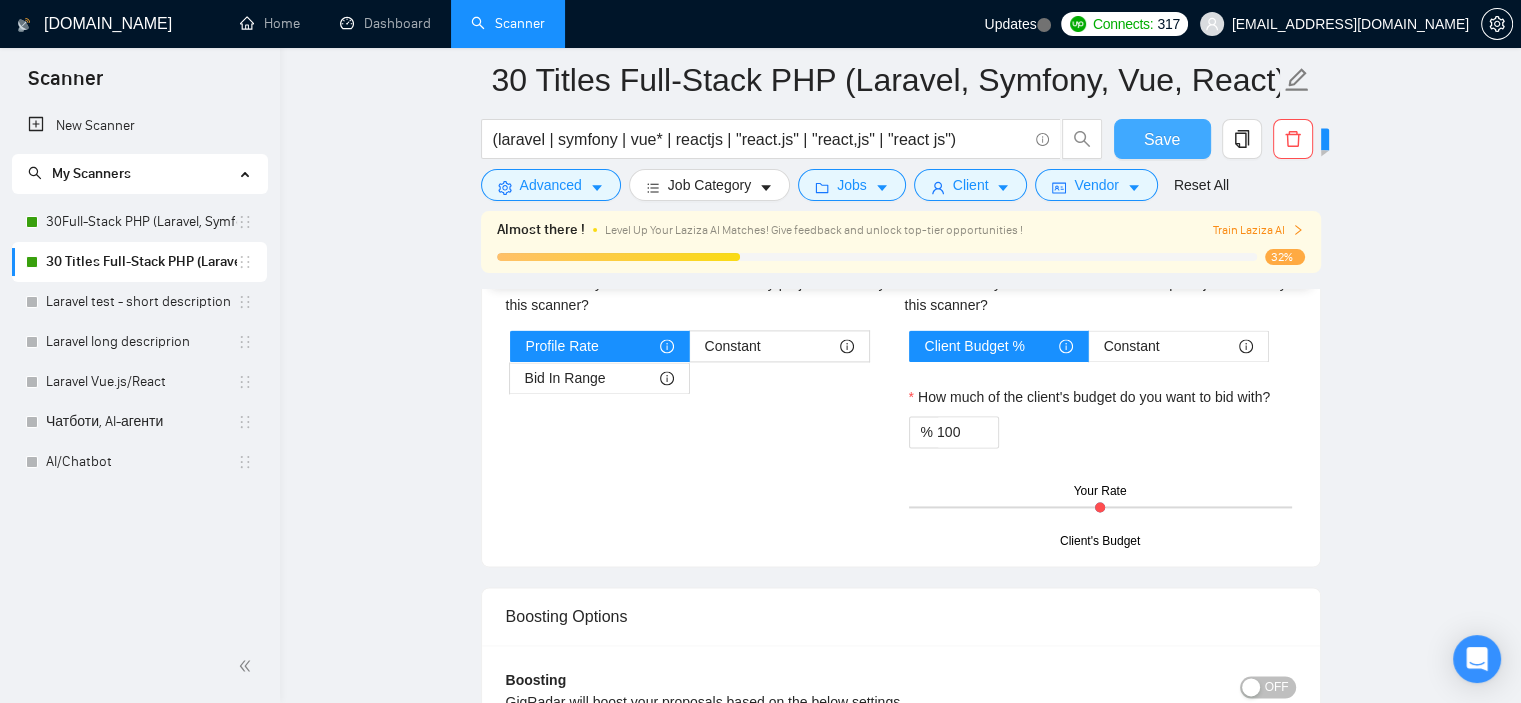 click on "Save" at bounding box center [1162, 139] 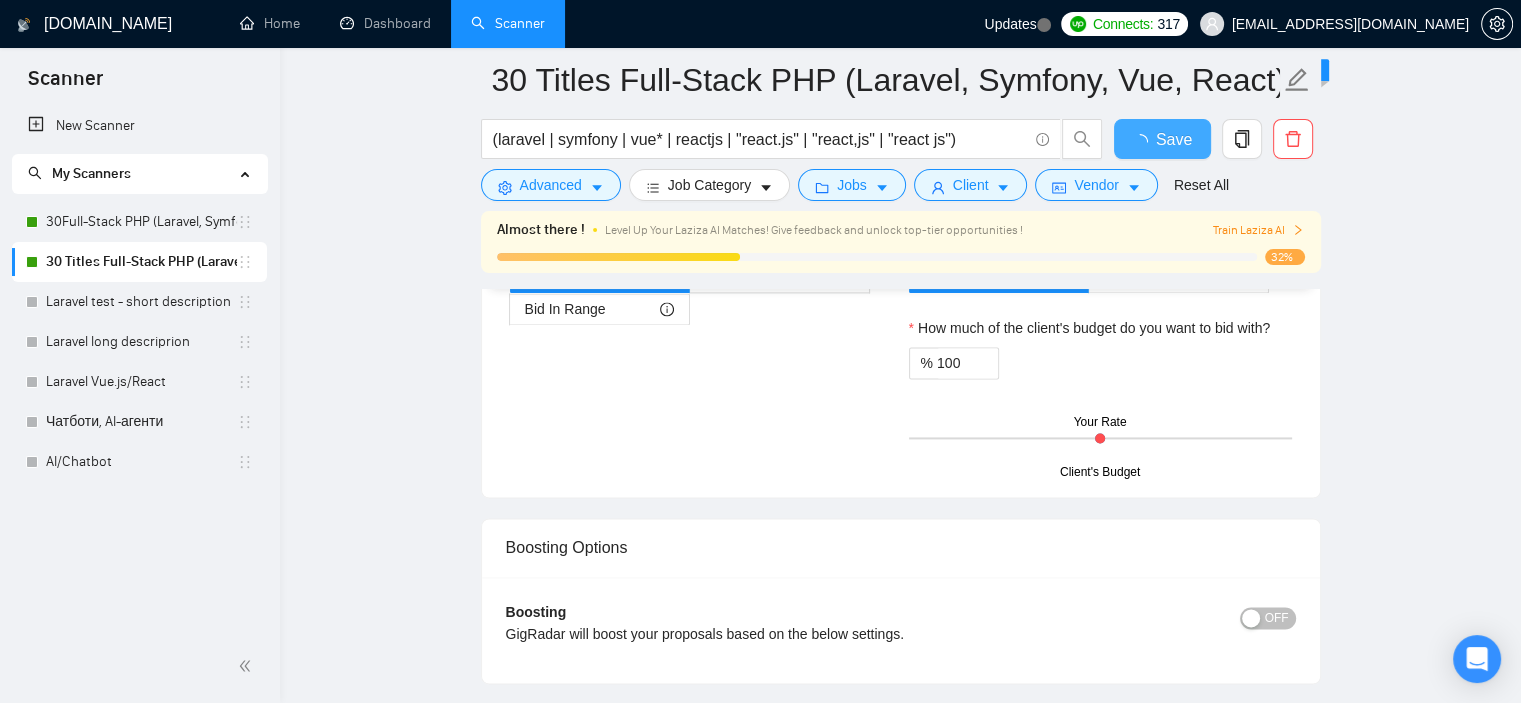 type 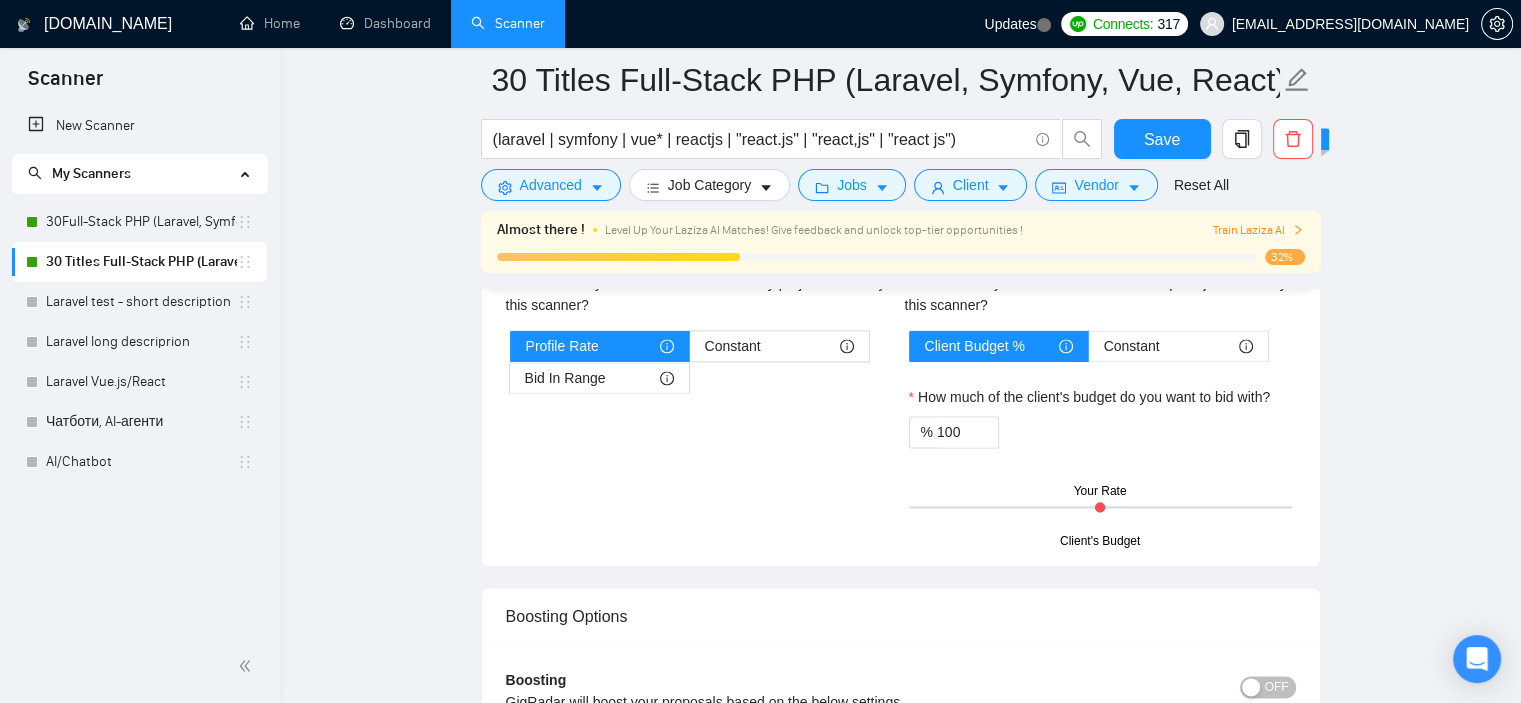 click on "30 Titles Full-Stack PHP (Laravel, Symfony, Vue, React) (laravel | symfony | vue* | reactjs | "react.js" | "react,js" | "react js") Save Advanced   Job Category   Jobs   Client   Vendor   Reset All Almost there ! Level Up Your Laziza AI Matches! Give feedback and unlock top-tier opportunities ! Train Laziza AI 32% Preview Results Insights NEW Alerts Auto Bidder Auto Bidding Enabled Auto Bidding Enabled: ON Auto Bidder Schedule Auto Bidding Type: Automated (recommended) Semi-automated Auto Bidding Schedule: 24/7 Custom Custom Auto Bidder Schedule Repeat every week [DATE] [DATE] [DATE] [DATE] [DATE] [DATE] [DATE] Active Hours ( [GEOGRAPHIC_DATA]/[GEOGRAPHIC_DATA] ): From: To: ( 24  hours) [GEOGRAPHIC_DATA]/[GEOGRAPHIC_DATA] Auto Bidding Type Select your bidding algorithm: Choose the algorithm for you bidding. The price per proposal does not include your connects expenditure. Template Bidder Works great for narrow segments and short cover letters that don't change. 0.50  credits / proposal Sardor AI 🤖 1.00  credits / proposal Experimental 👑" at bounding box center [900, 66] 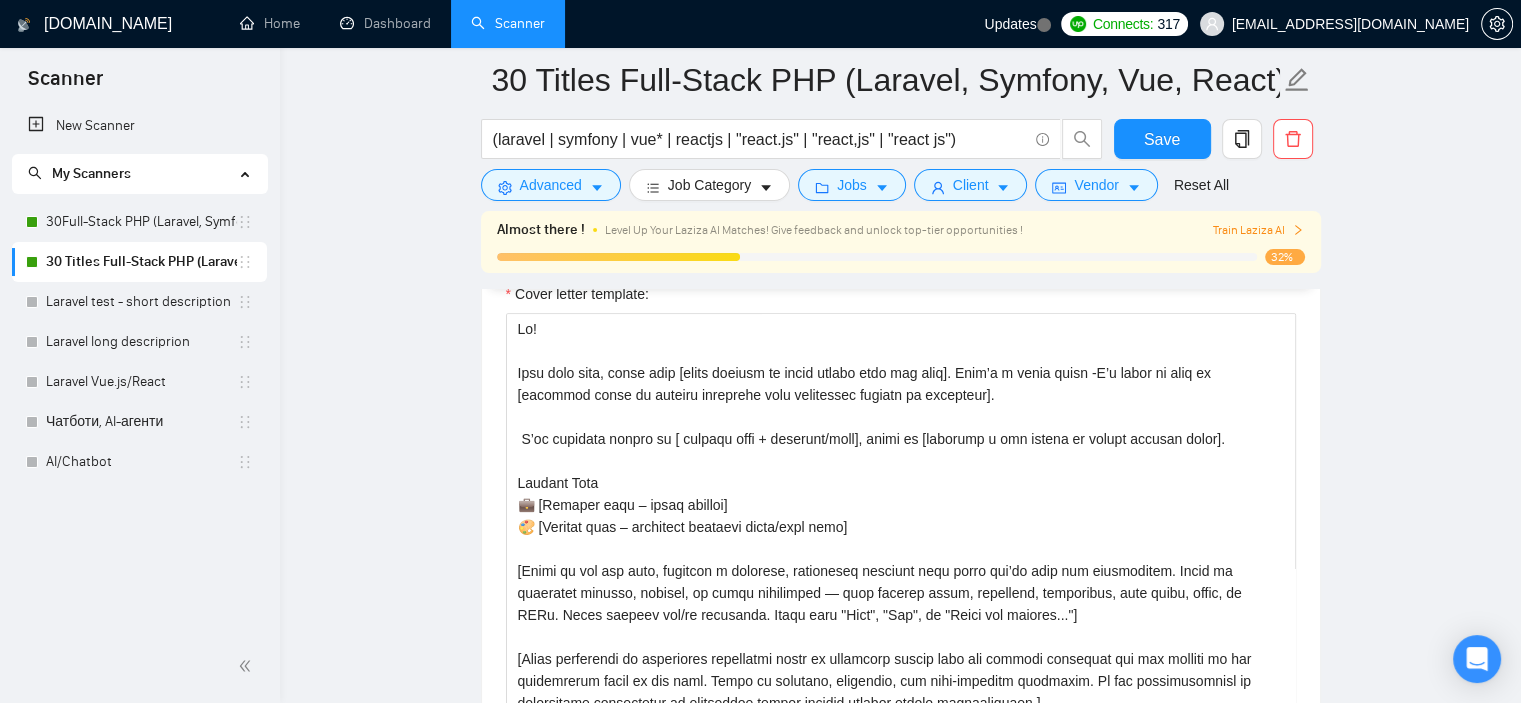 scroll, scrollTop: 1774, scrollLeft: 0, axis: vertical 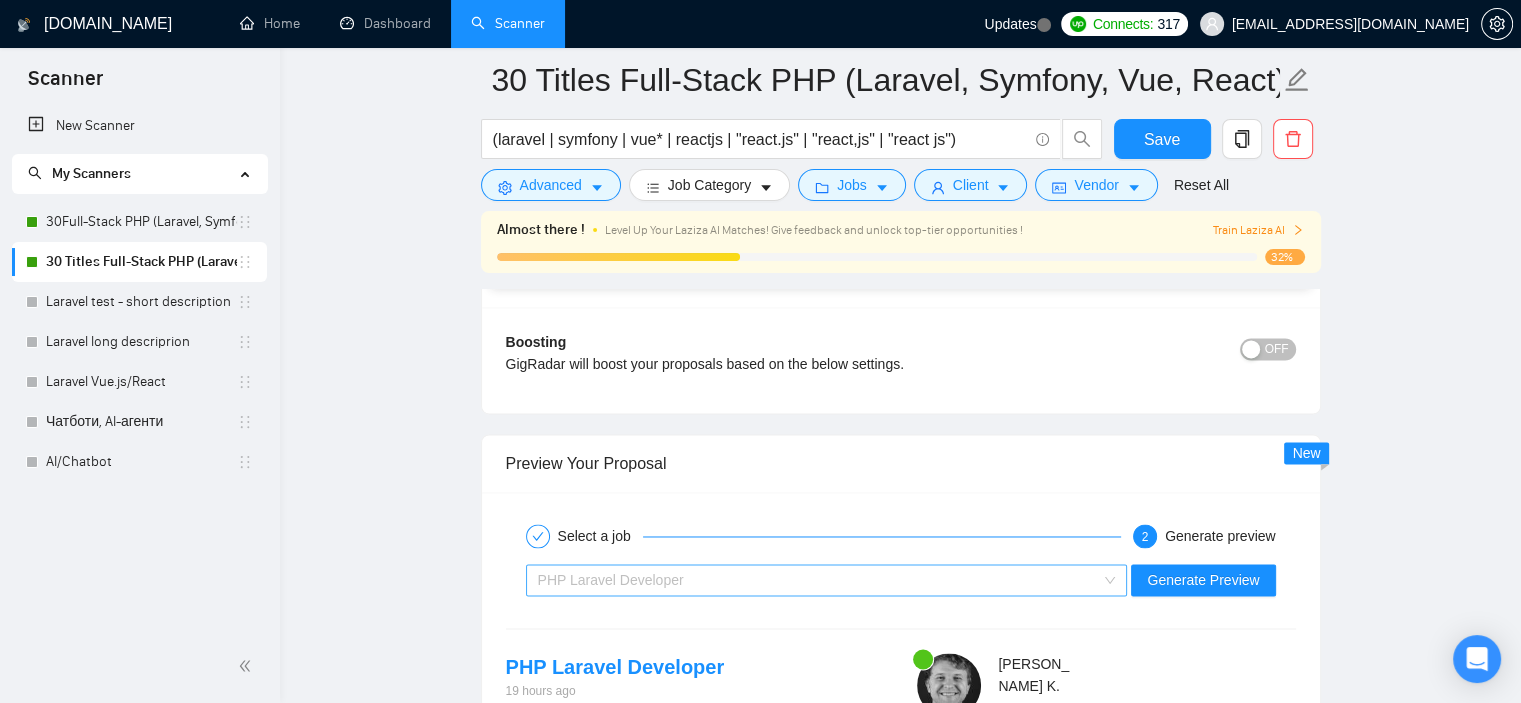 click on "PHP Laravel Developer" at bounding box center [611, 580] 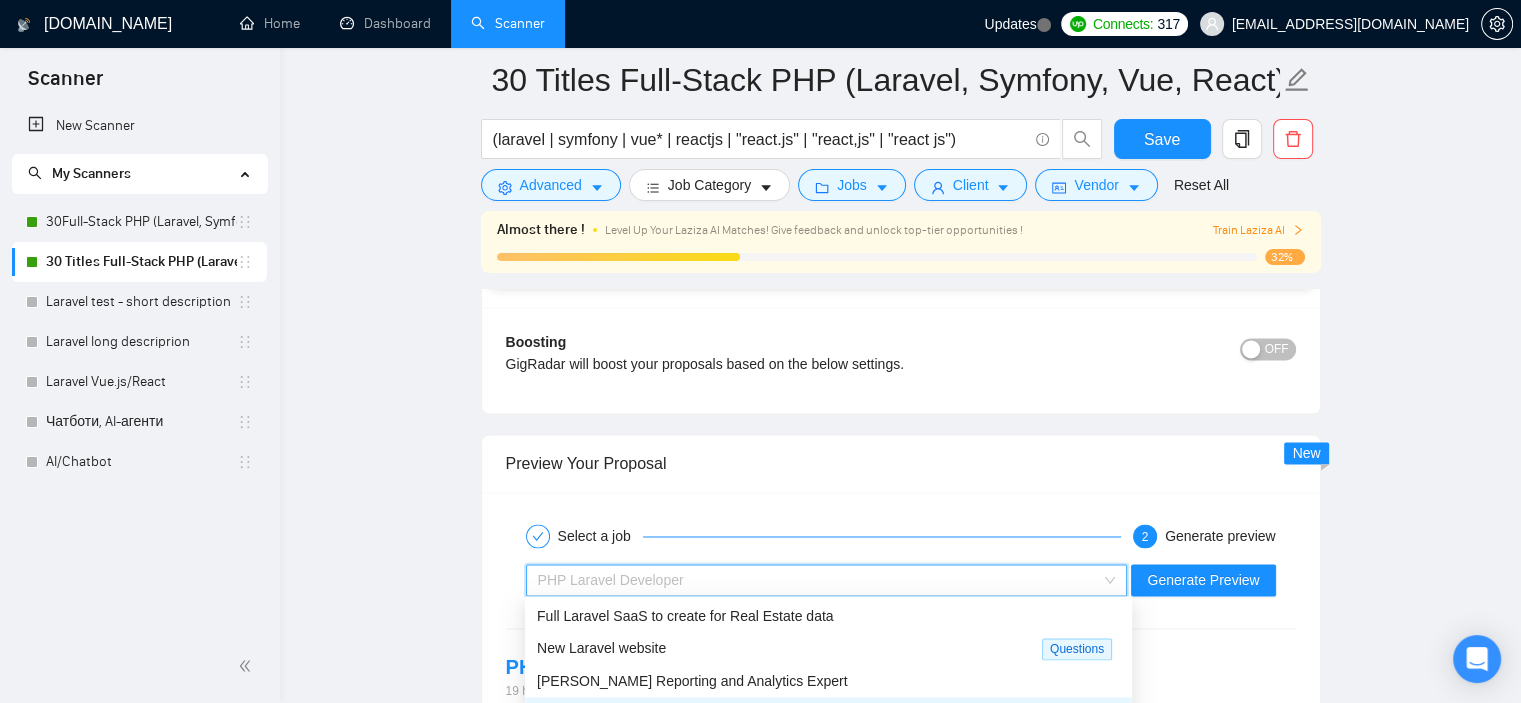 scroll, scrollTop: 3440, scrollLeft: 0, axis: vertical 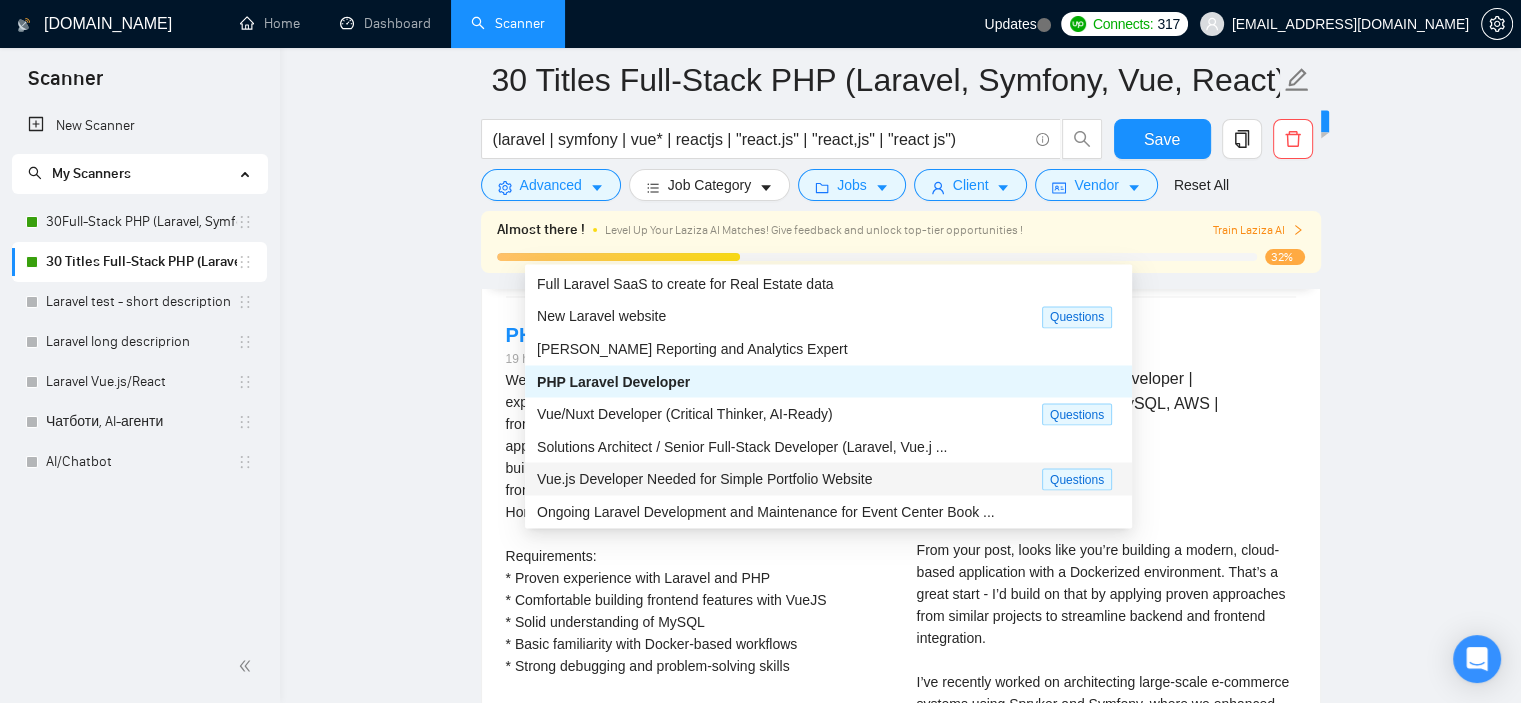 click on "Vue.js Developer Needed for Simple Portfolio Website" at bounding box center (704, 478) 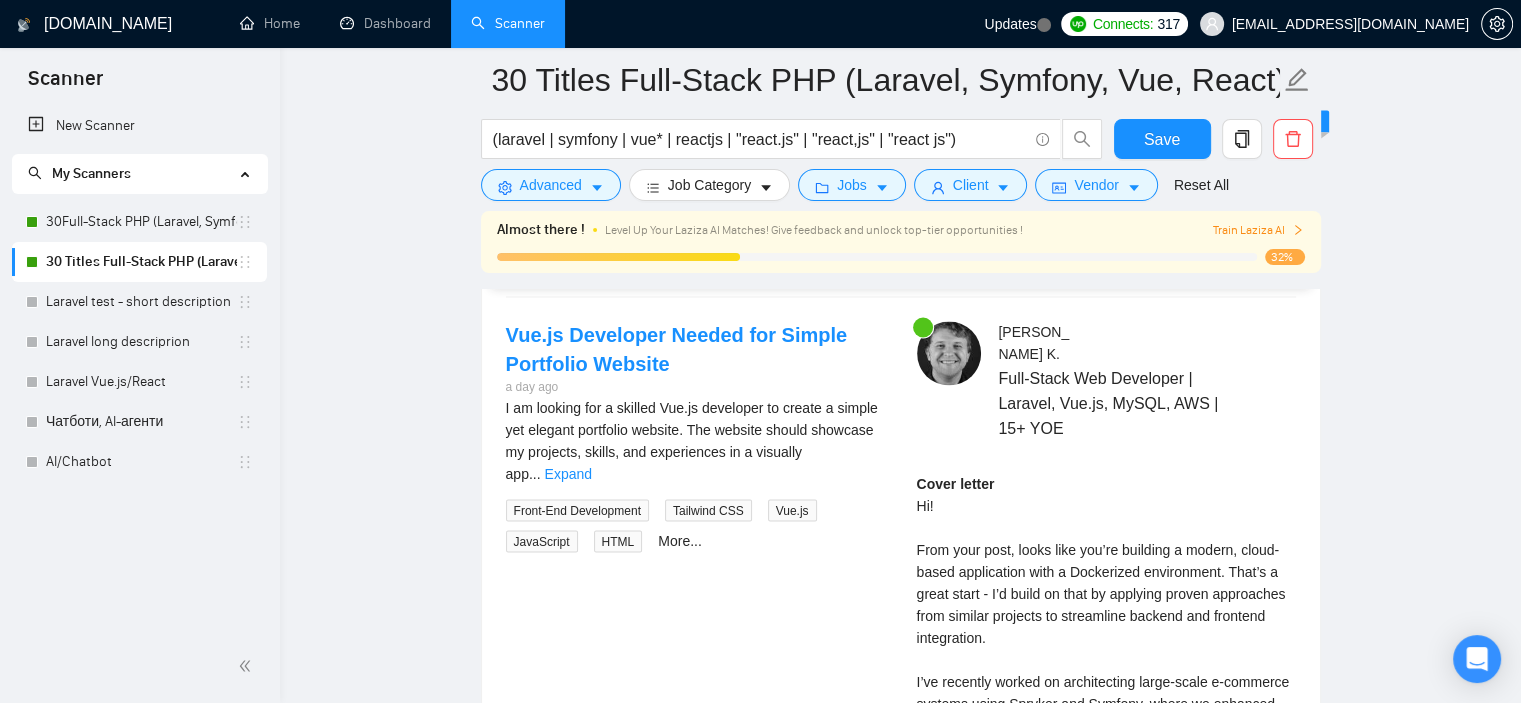 scroll, scrollTop: 3108, scrollLeft: 0, axis: vertical 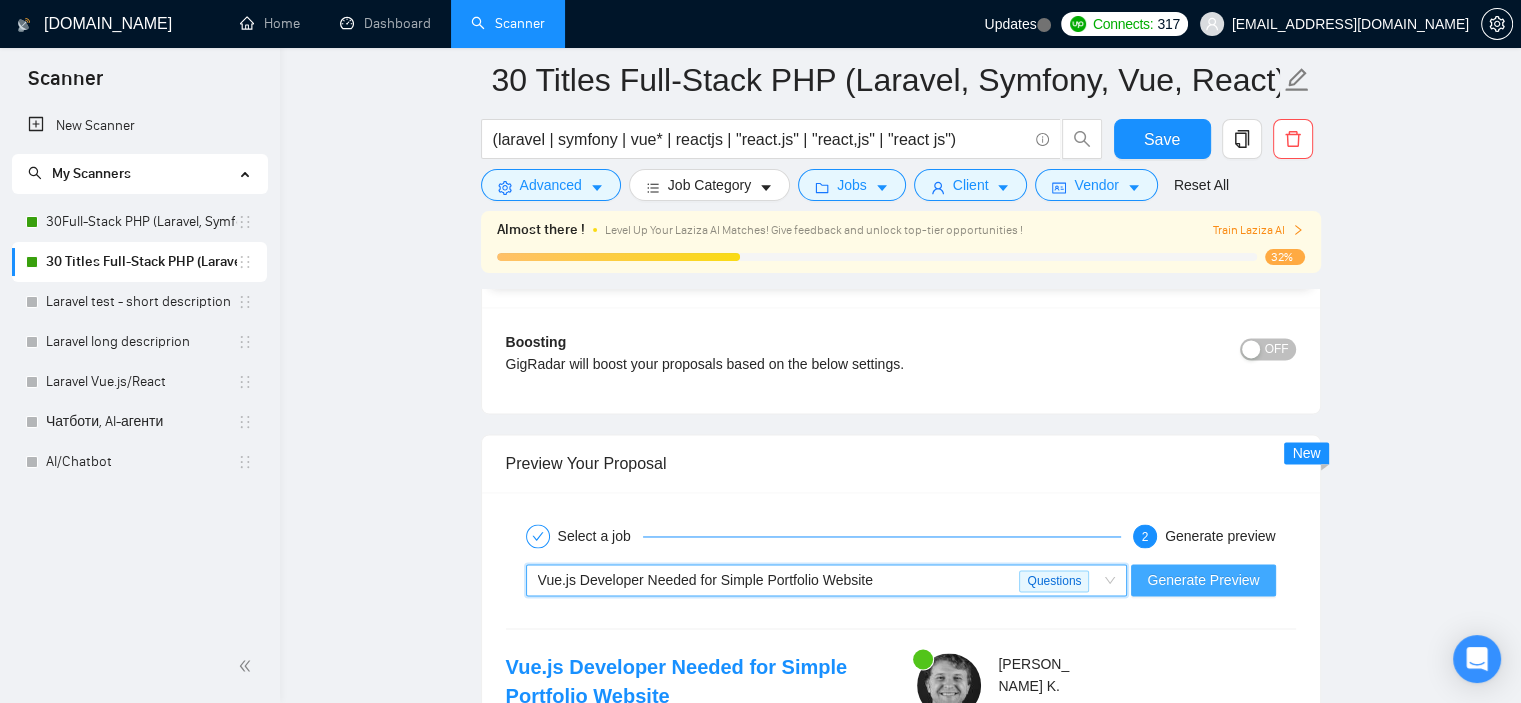 click on "Generate Preview" at bounding box center [1203, 580] 